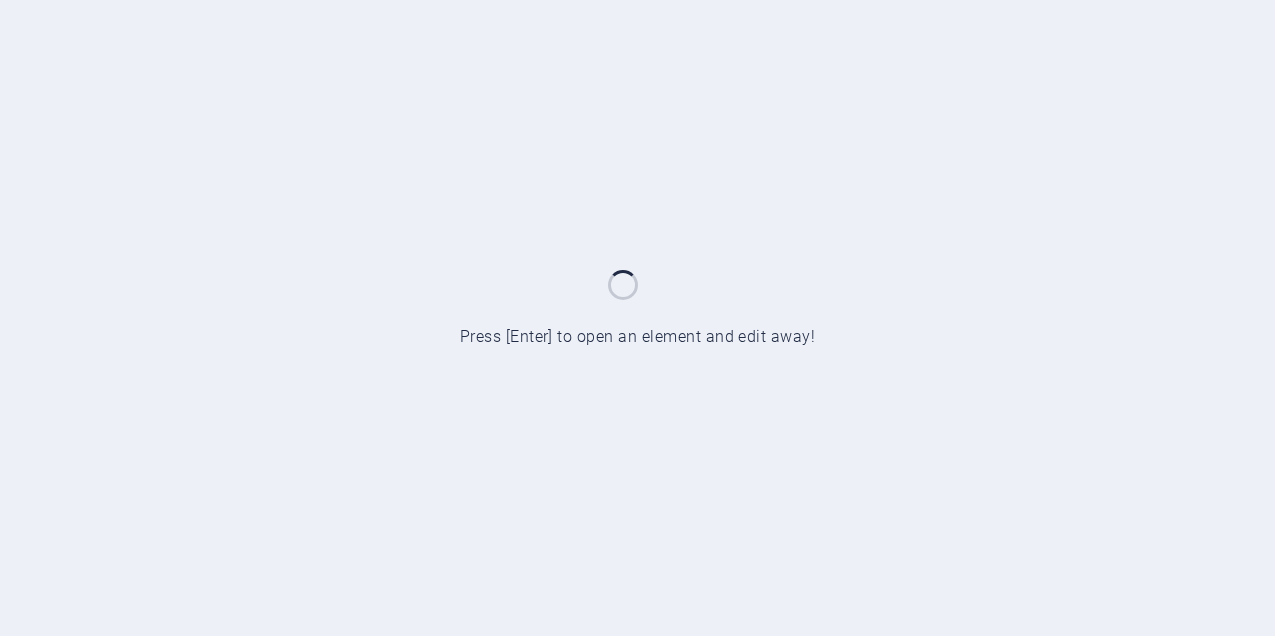 scroll, scrollTop: 0, scrollLeft: 0, axis: both 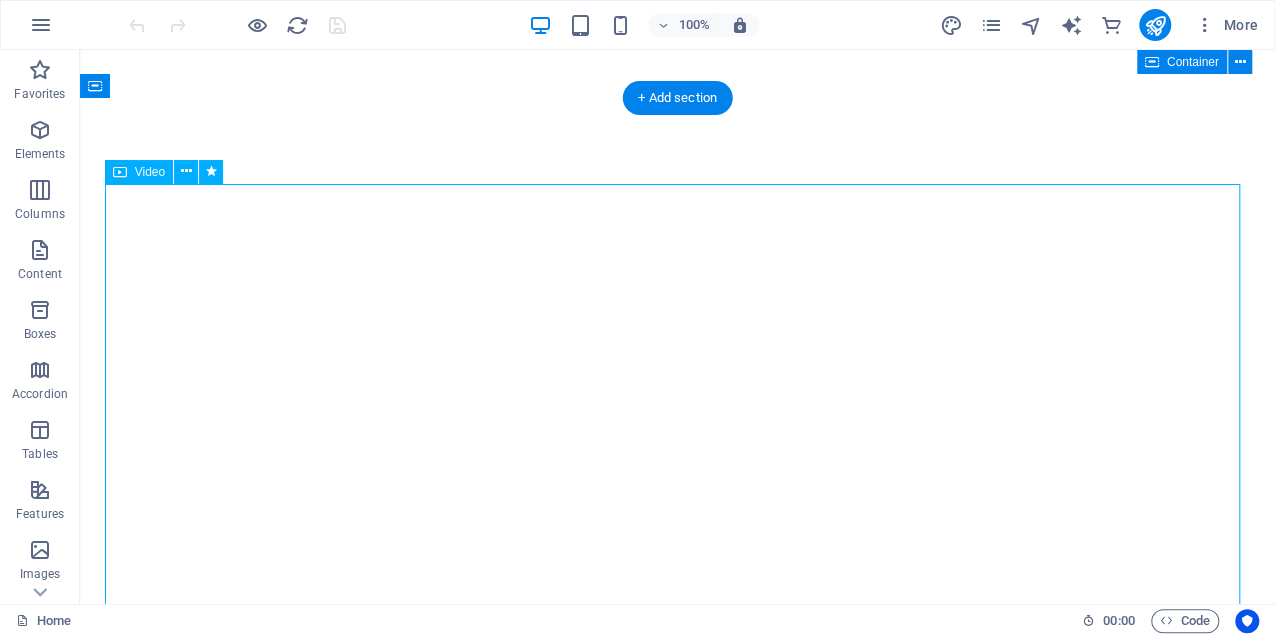 select on "%" 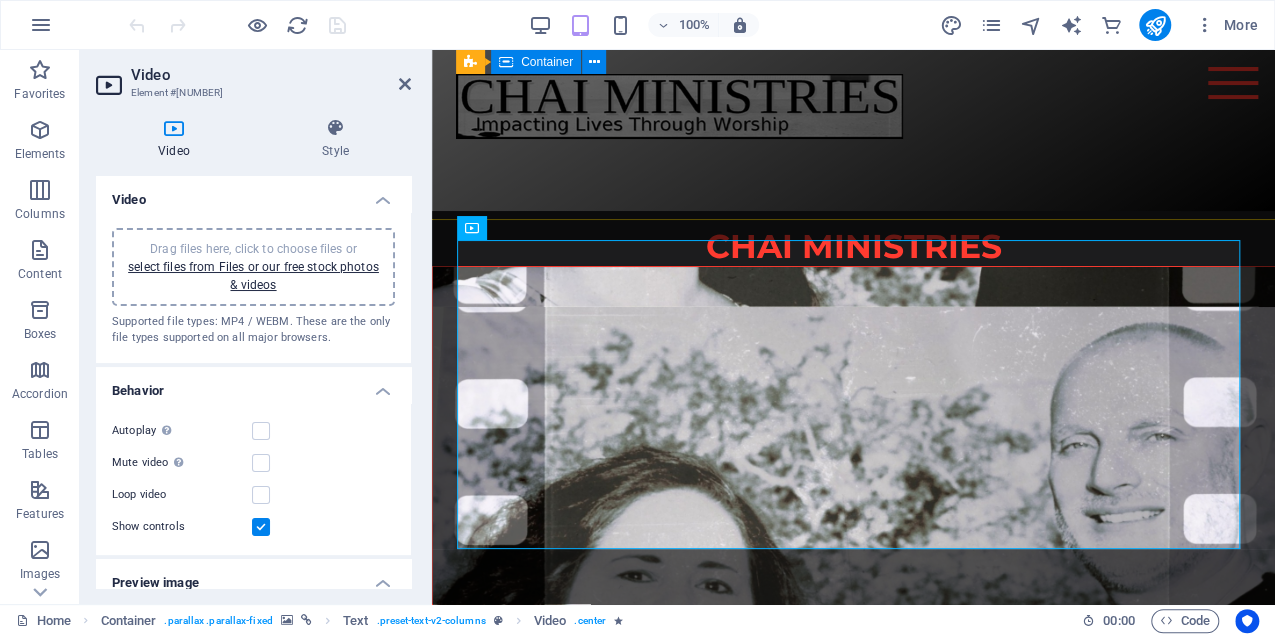 scroll, scrollTop: 947, scrollLeft: 0, axis: vertical 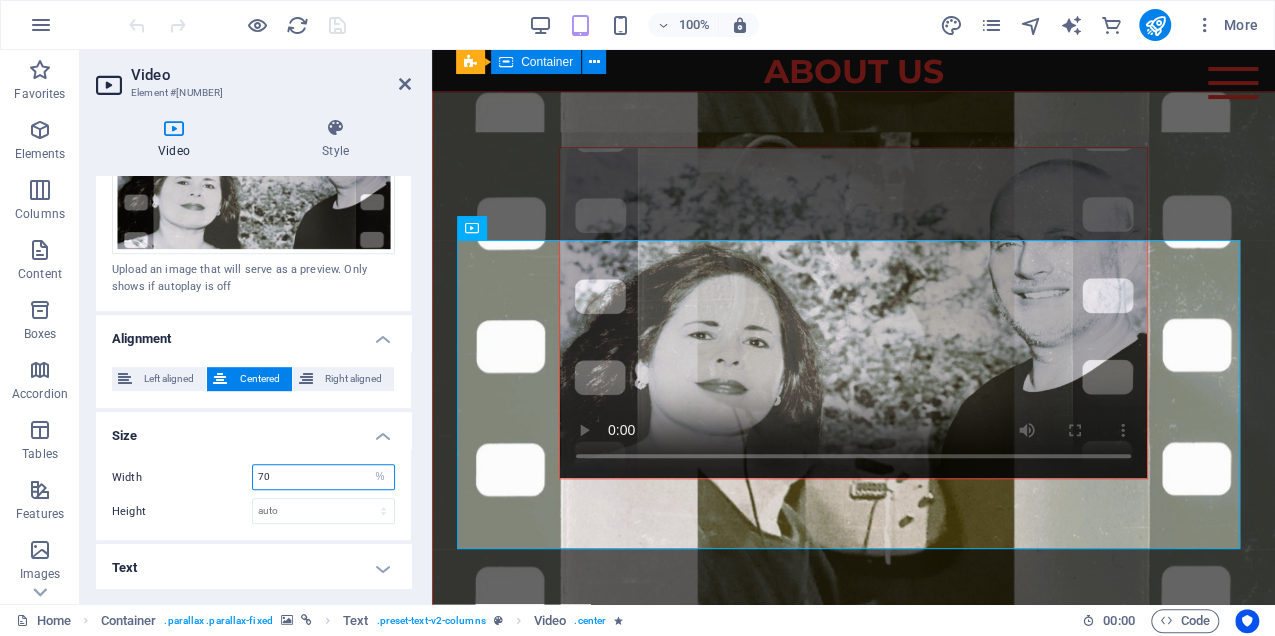 drag, startPoint x: 294, startPoint y: 470, endPoint x: 245, endPoint y: 458, distance: 50.447994 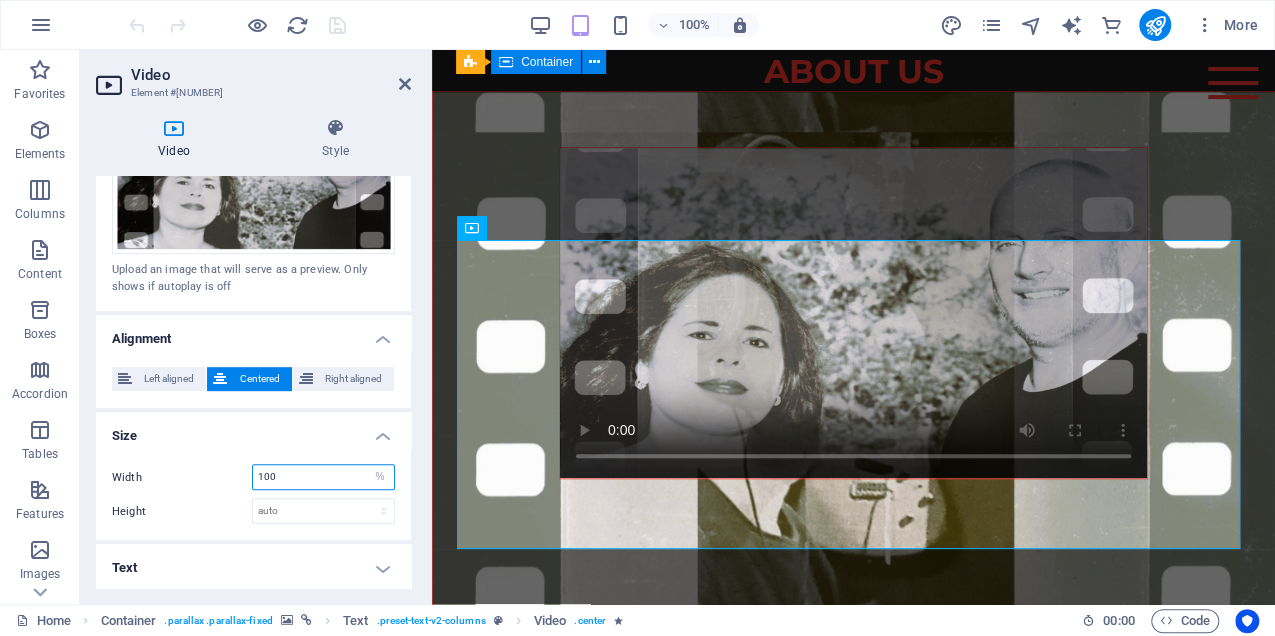 type on "100" 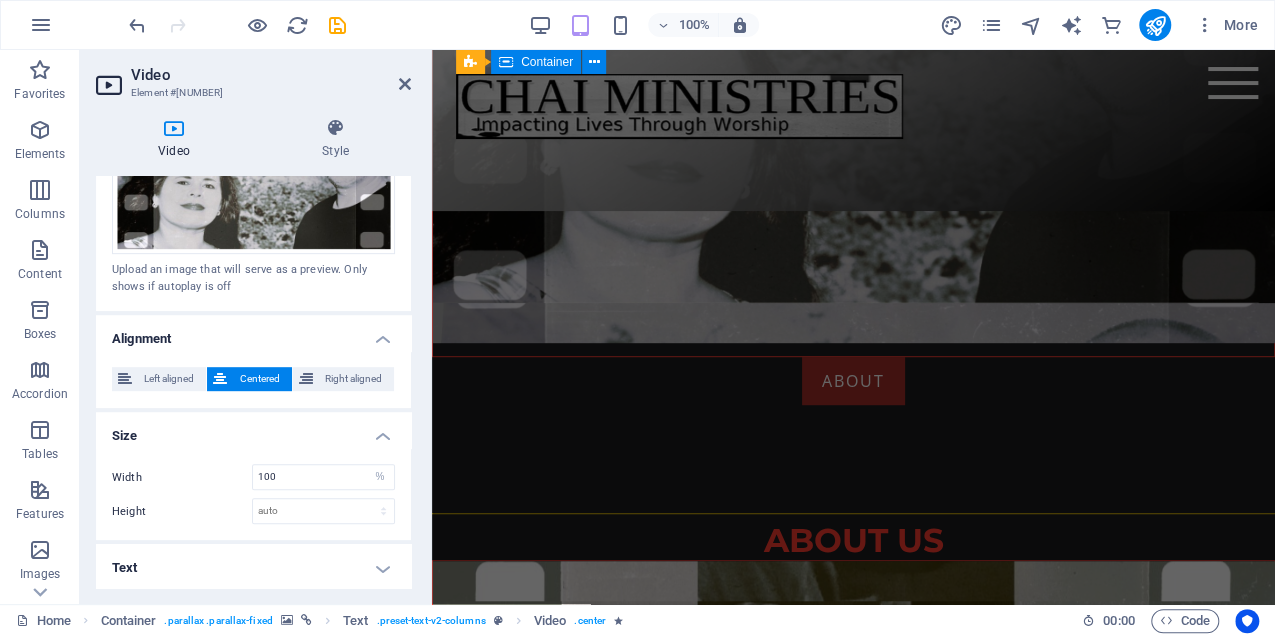 scroll, scrollTop: 347, scrollLeft: 0, axis: vertical 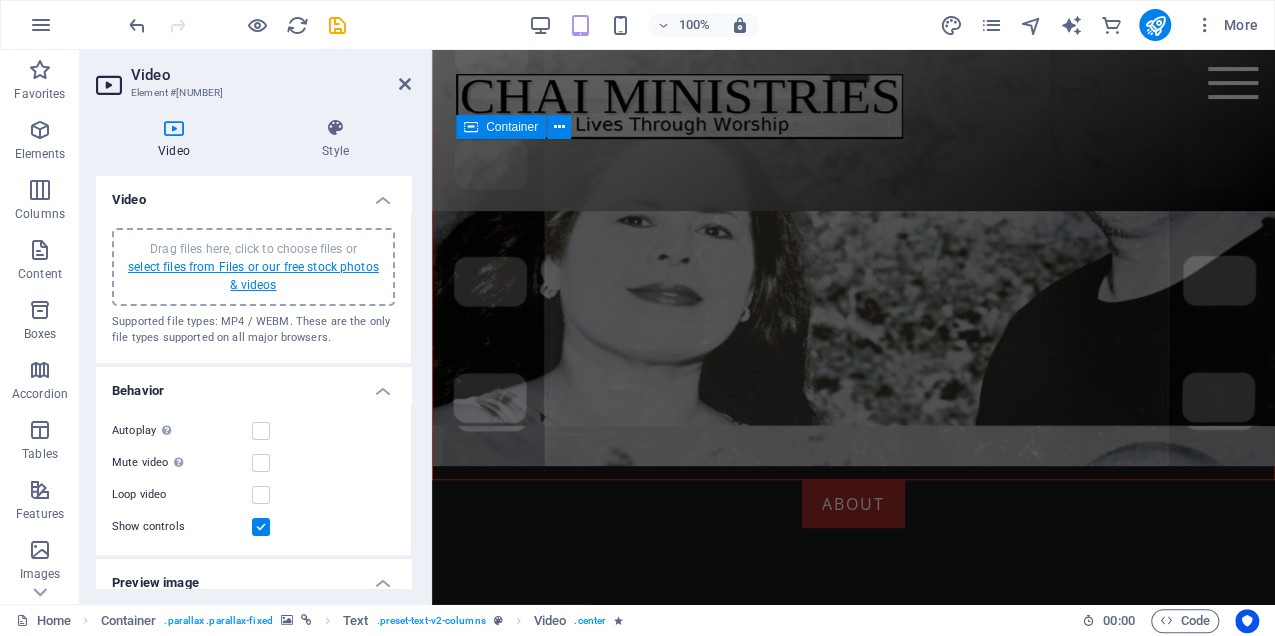 click on "select files from Files or our free stock photos & videos" at bounding box center (253, 276) 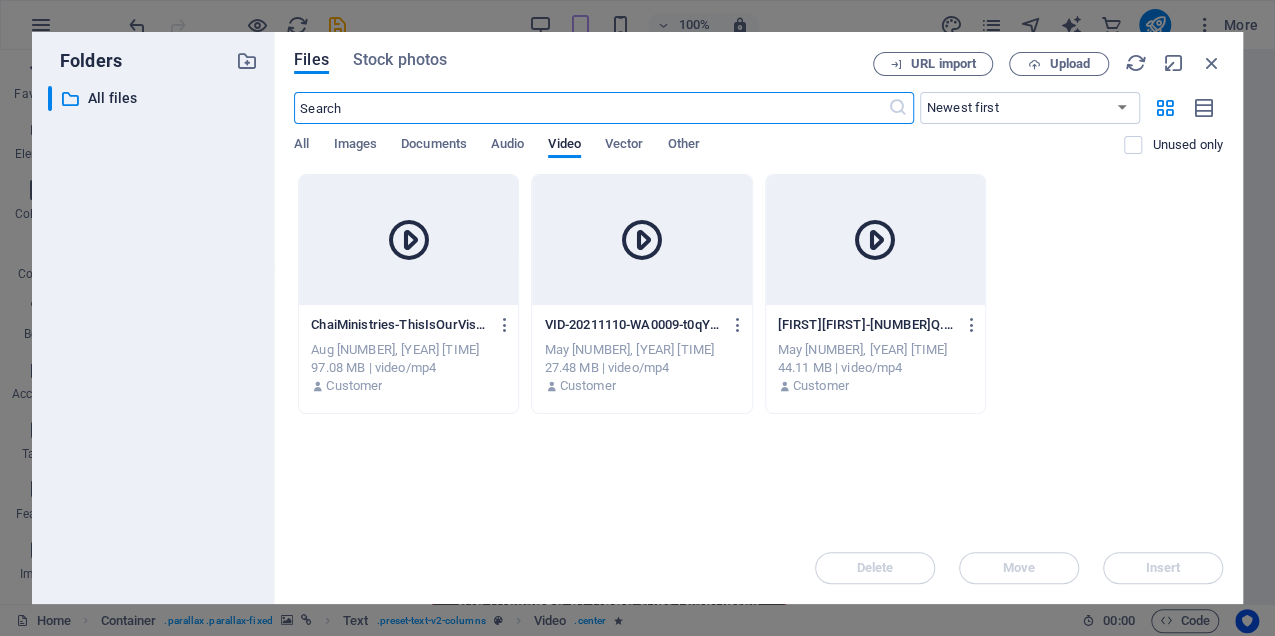 scroll, scrollTop: 1264, scrollLeft: 0, axis: vertical 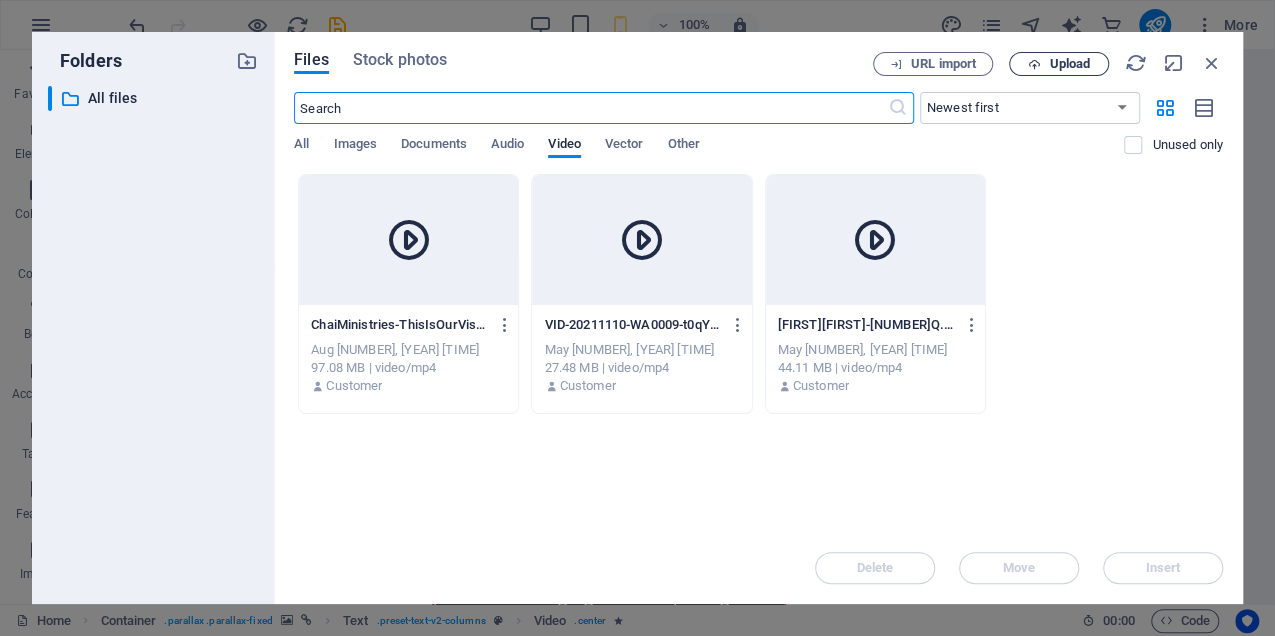 click on "Upload" at bounding box center (1059, 64) 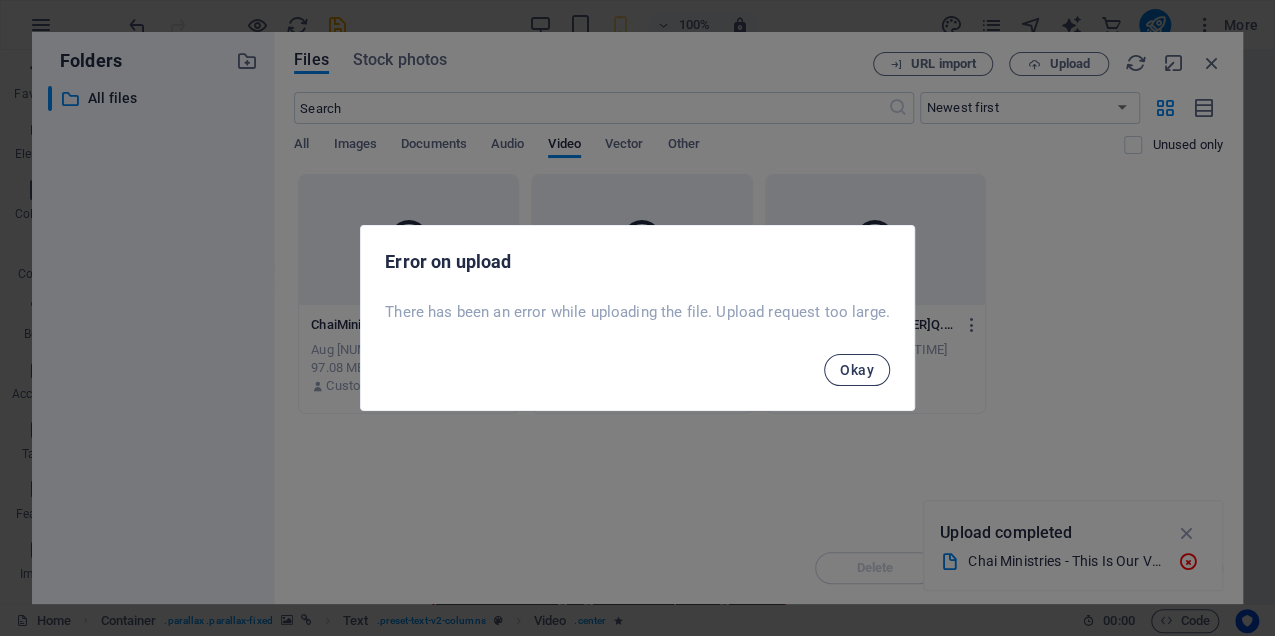 click on "Okay" at bounding box center [857, 370] 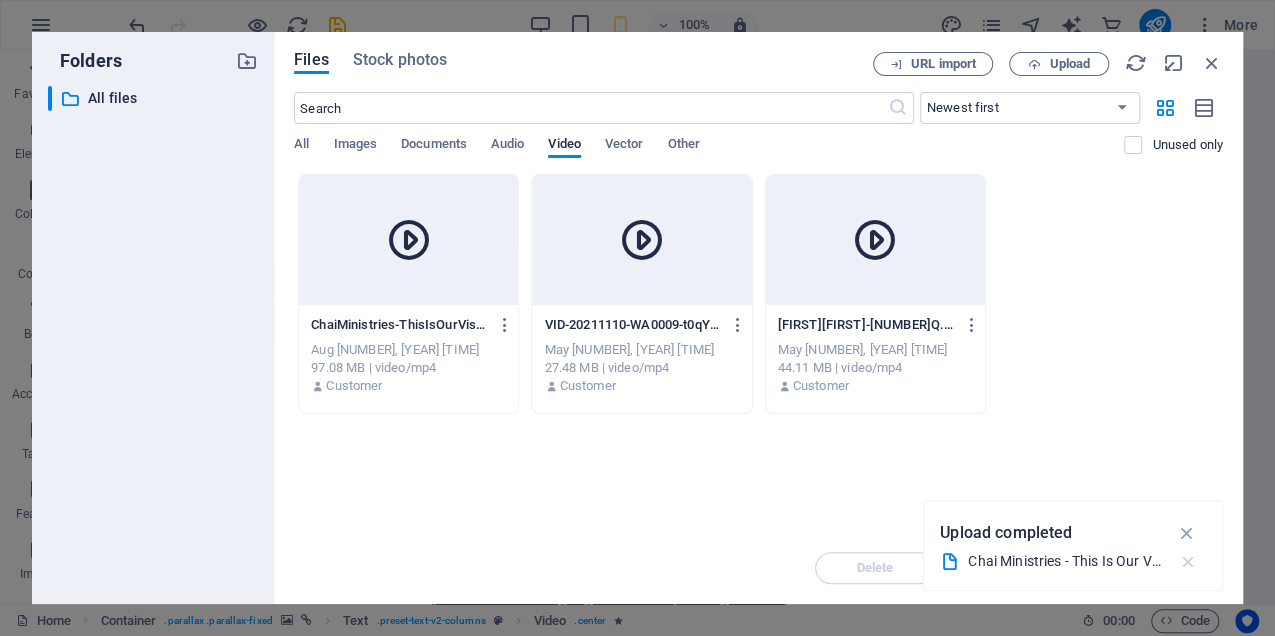 click at bounding box center (1187, 562) 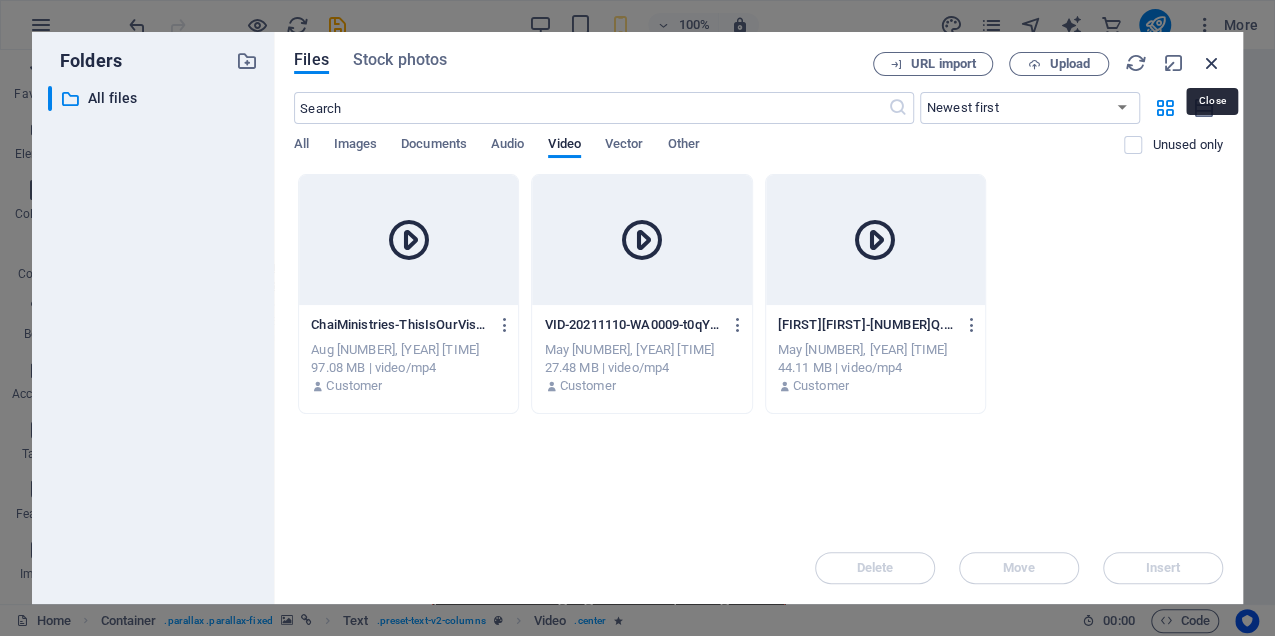 drag, startPoint x: 1208, startPoint y: 65, endPoint x: 756, endPoint y: 25, distance: 453.76645 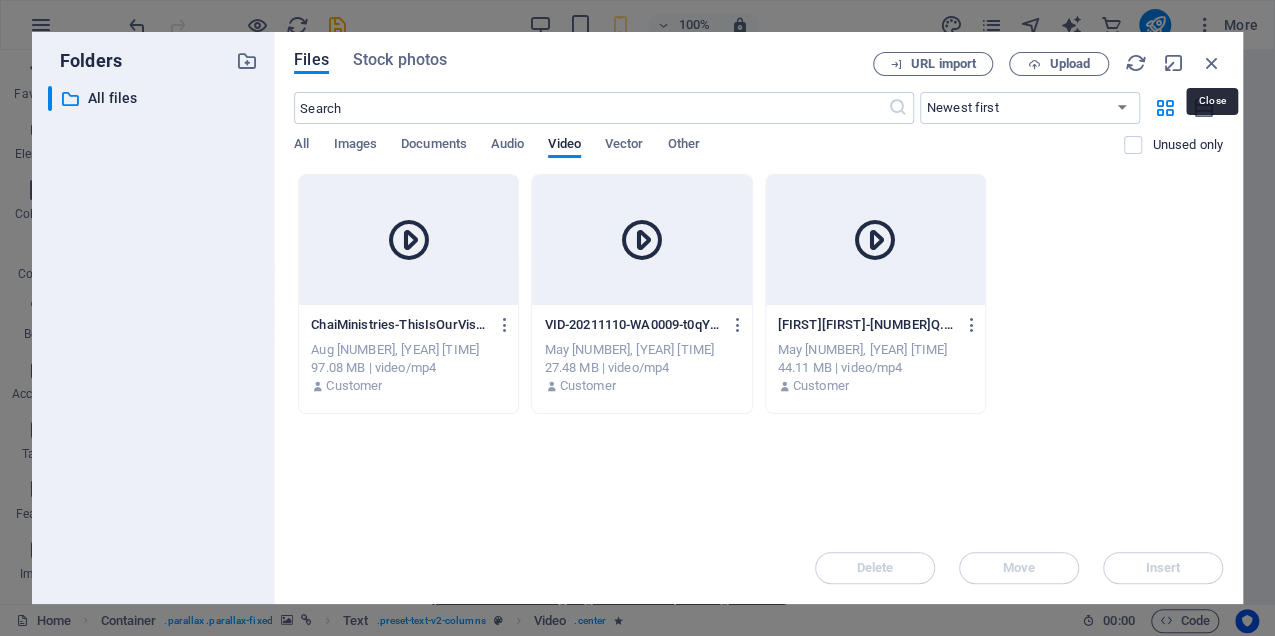 scroll, scrollTop: 1044, scrollLeft: 0, axis: vertical 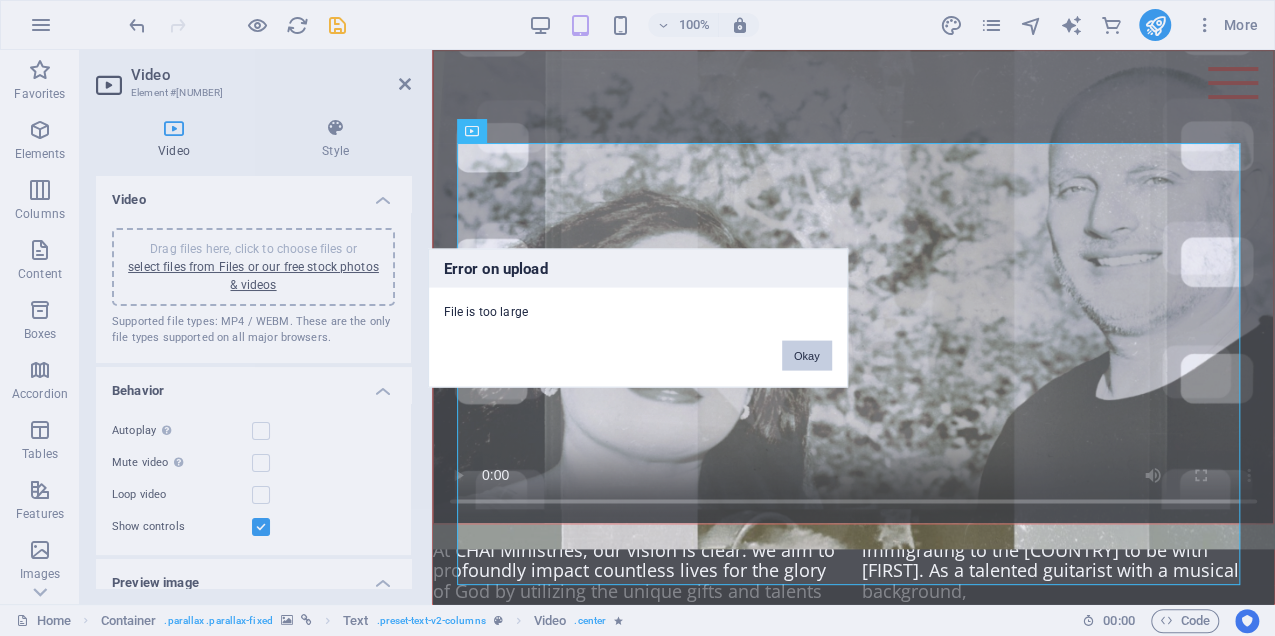 click on "Okay" at bounding box center (807, 356) 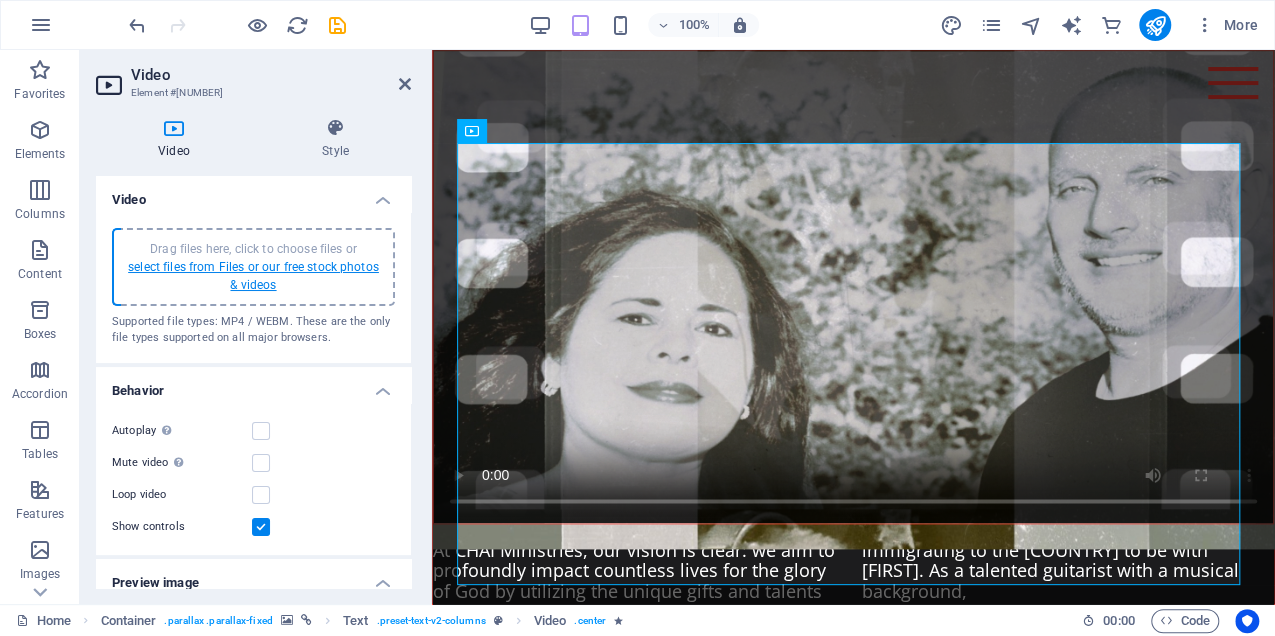 click on "select files from Files or our free stock photos & videos" at bounding box center (253, 276) 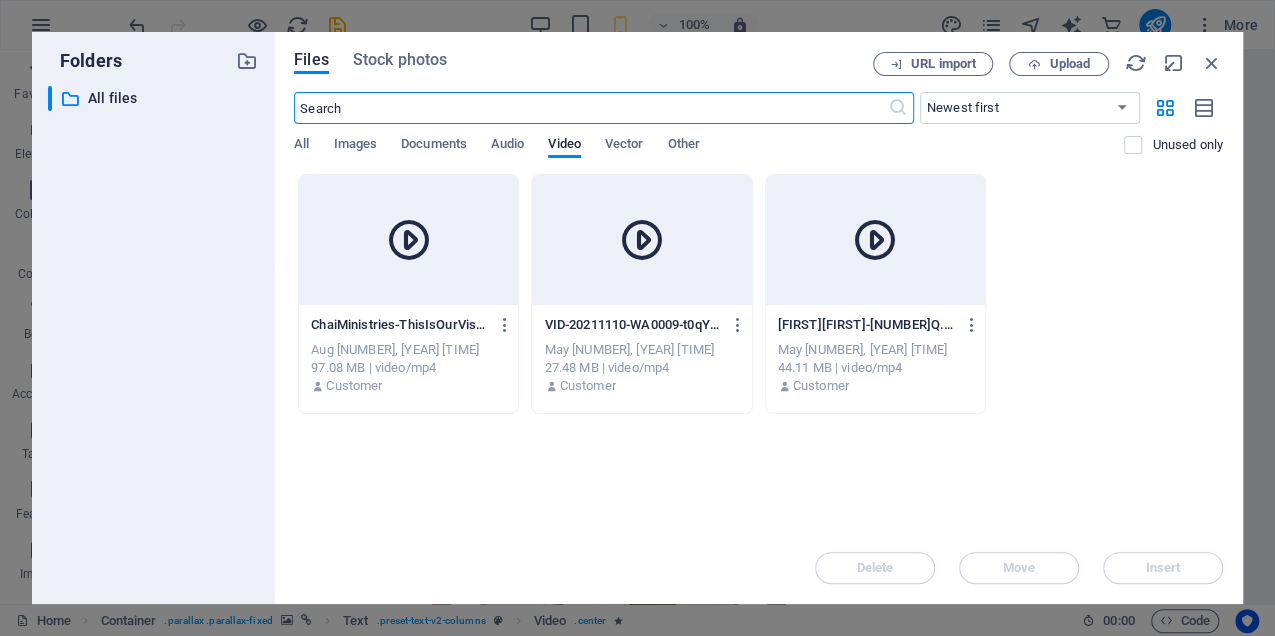 scroll, scrollTop: 1264, scrollLeft: 0, axis: vertical 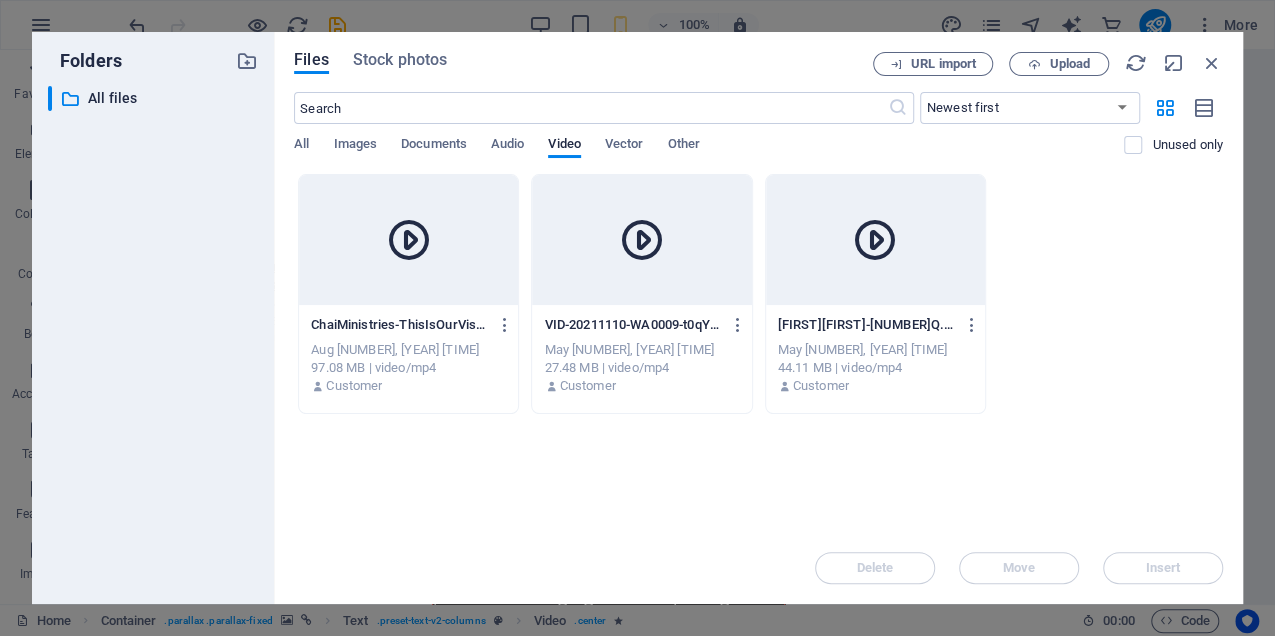 drag, startPoint x: 1258, startPoint y: 145, endPoint x: 826, endPoint y: 97, distance: 434.65848 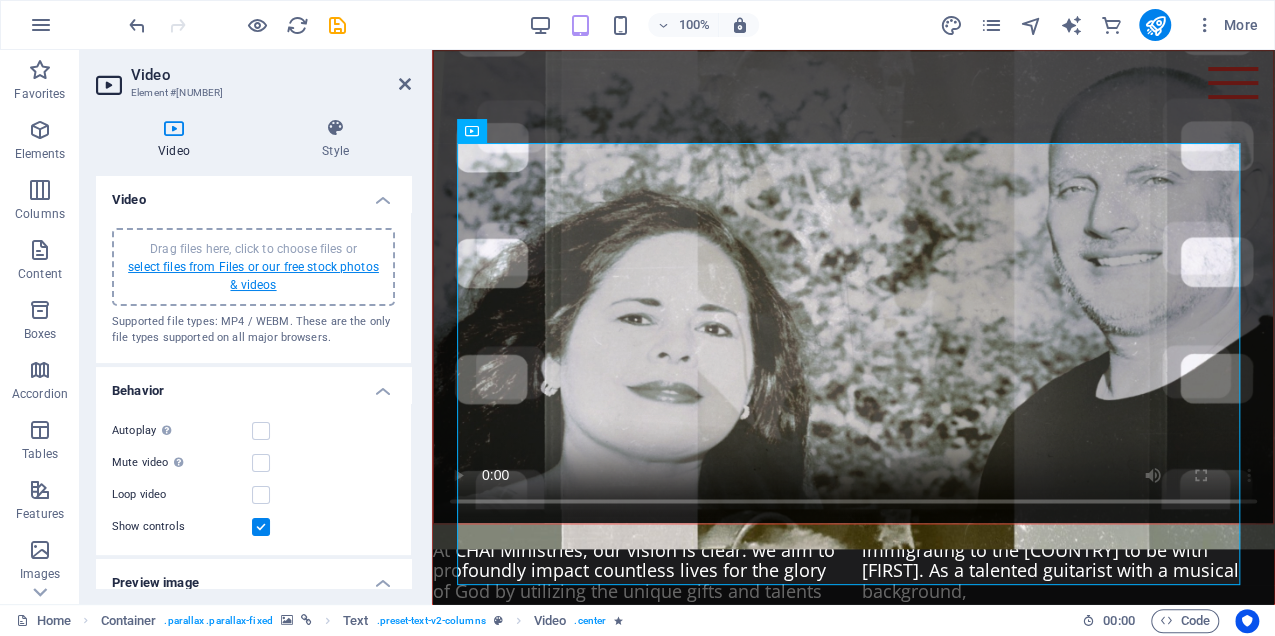 click on "select files from Files or our free stock photos & videos" at bounding box center (253, 276) 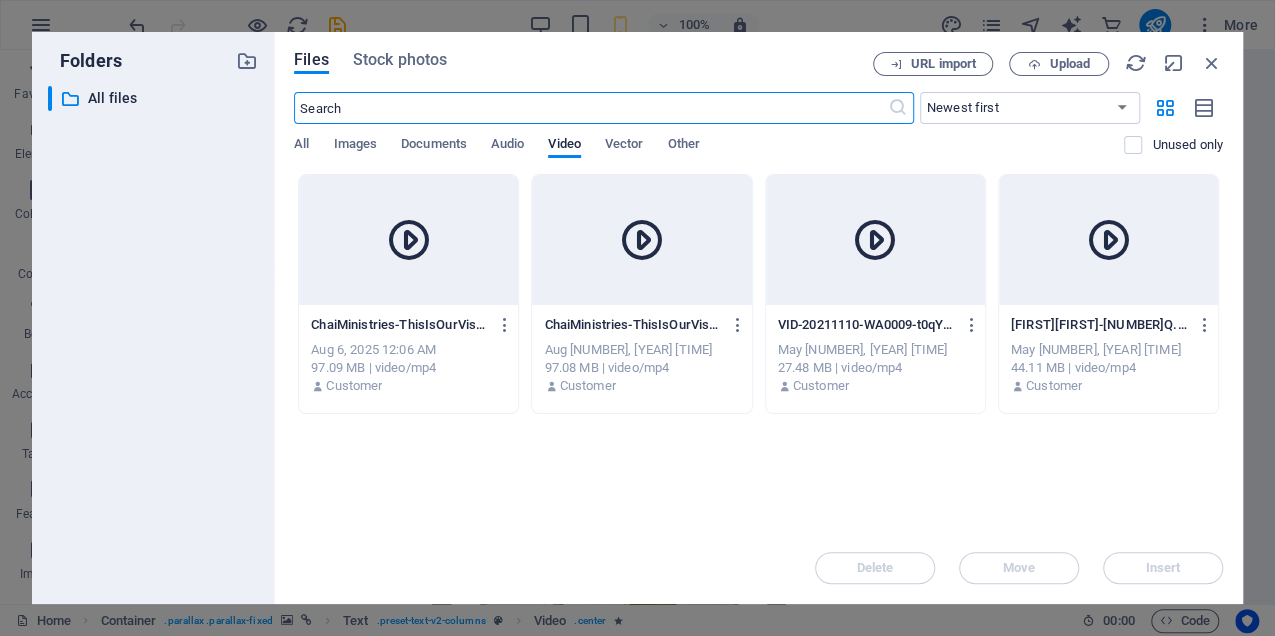 scroll, scrollTop: 1264, scrollLeft: 0, axis: vertical 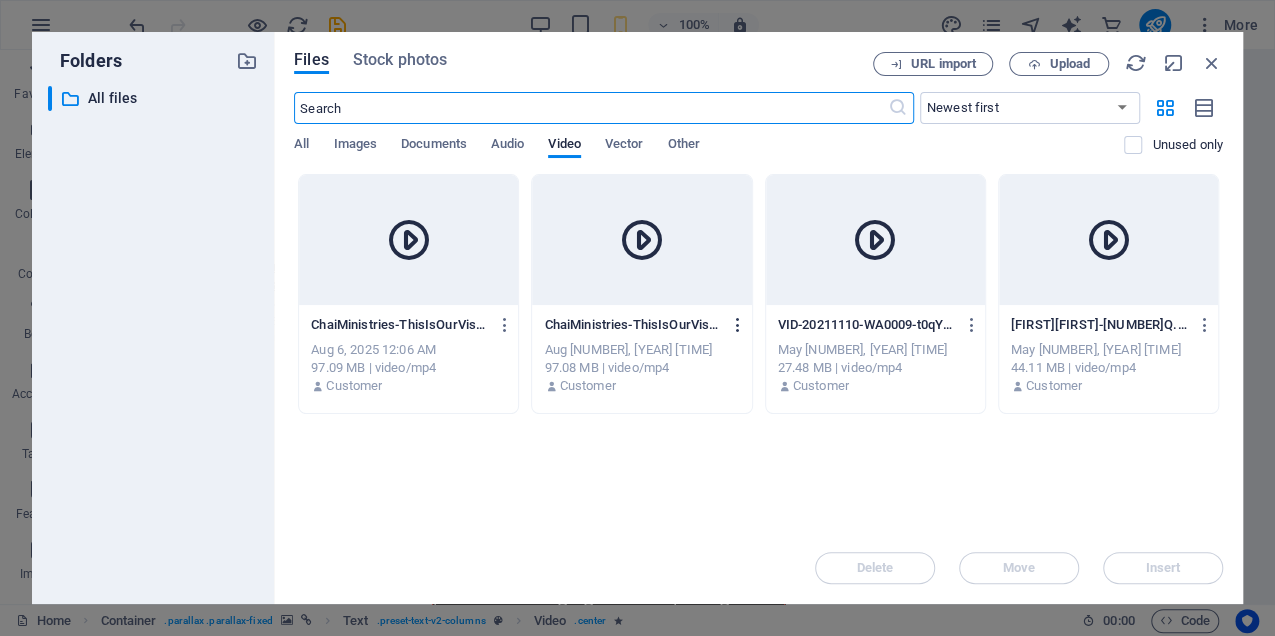 click at bounding box center (738, 325) 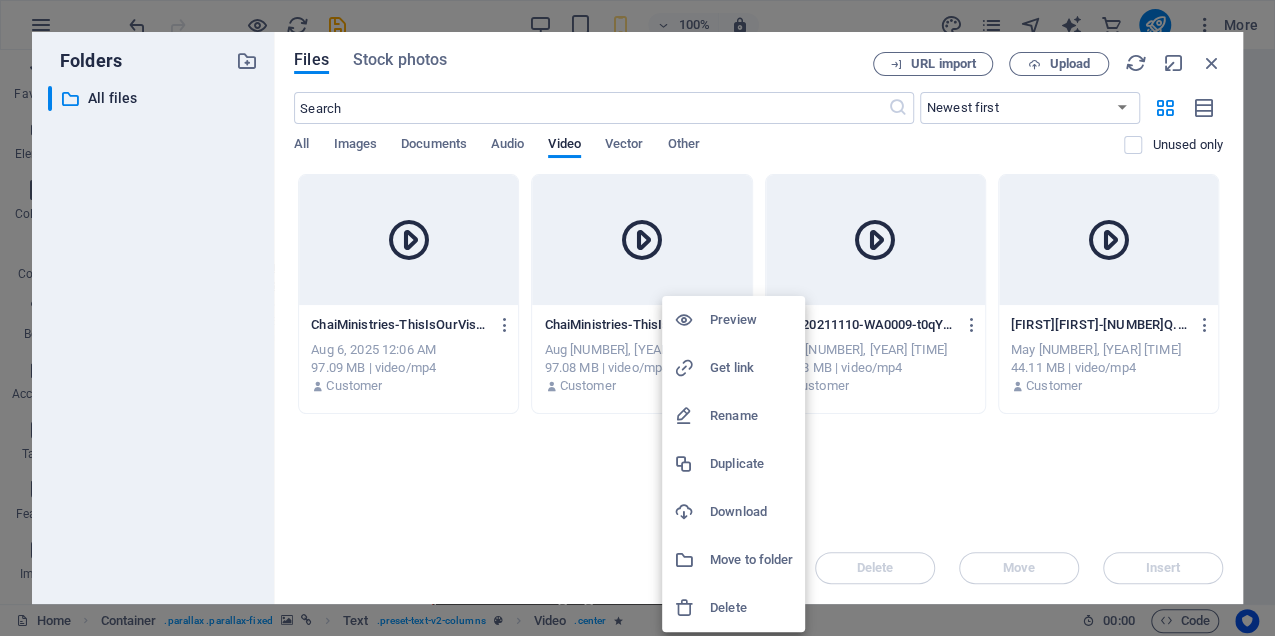 click at bounding box center [637, 318] 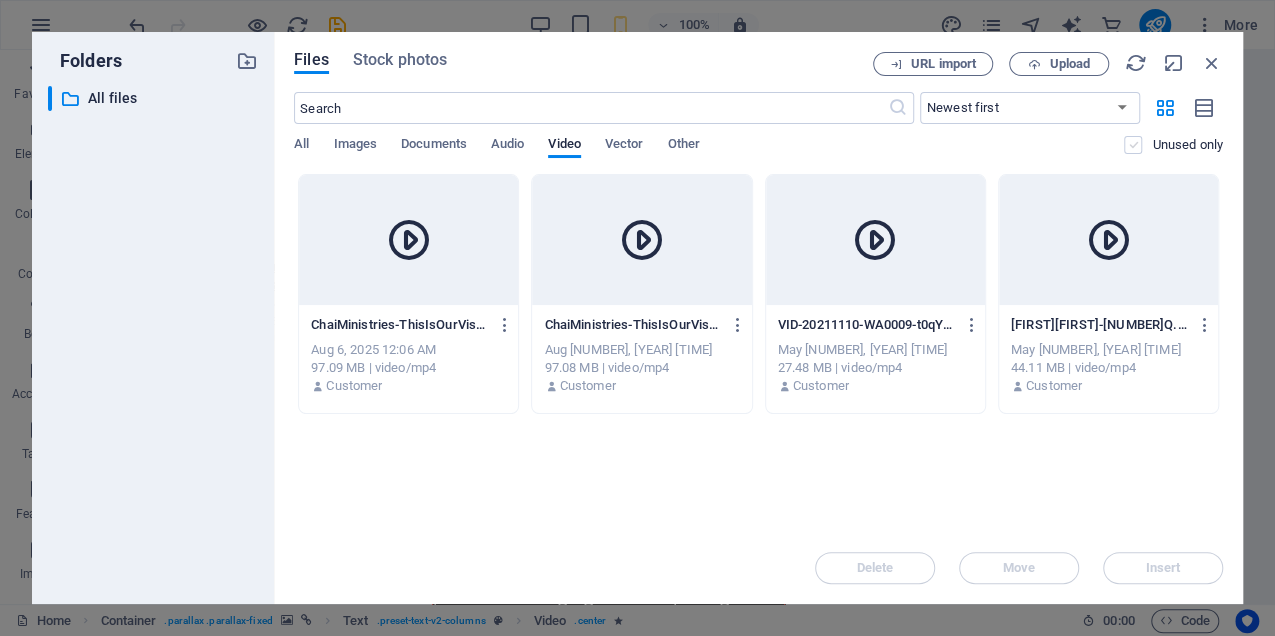 click at bounding box center (1133, 145) 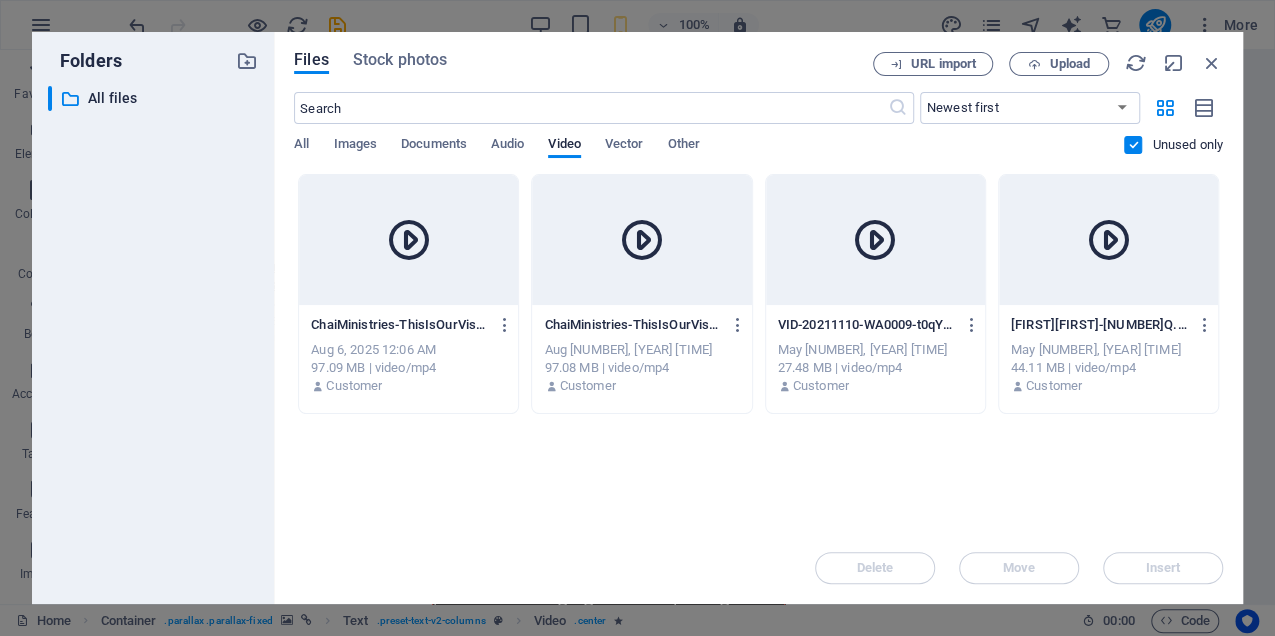 click at bounding box center (1133, 145) 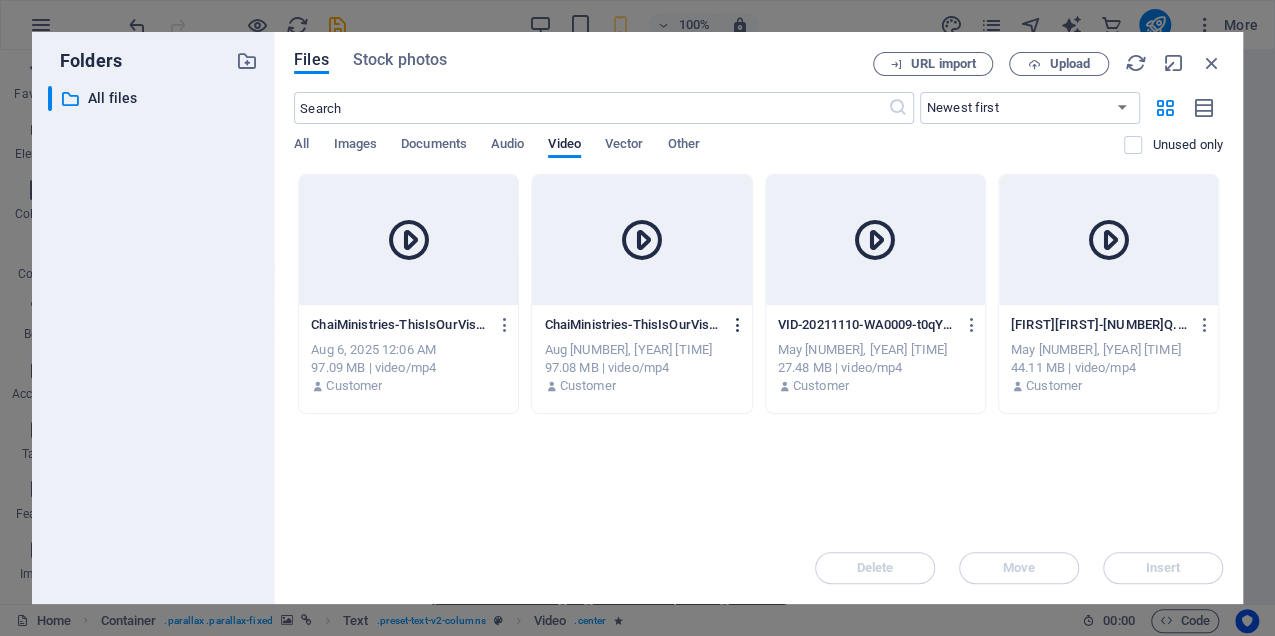 click at bounding box center (738, 325) 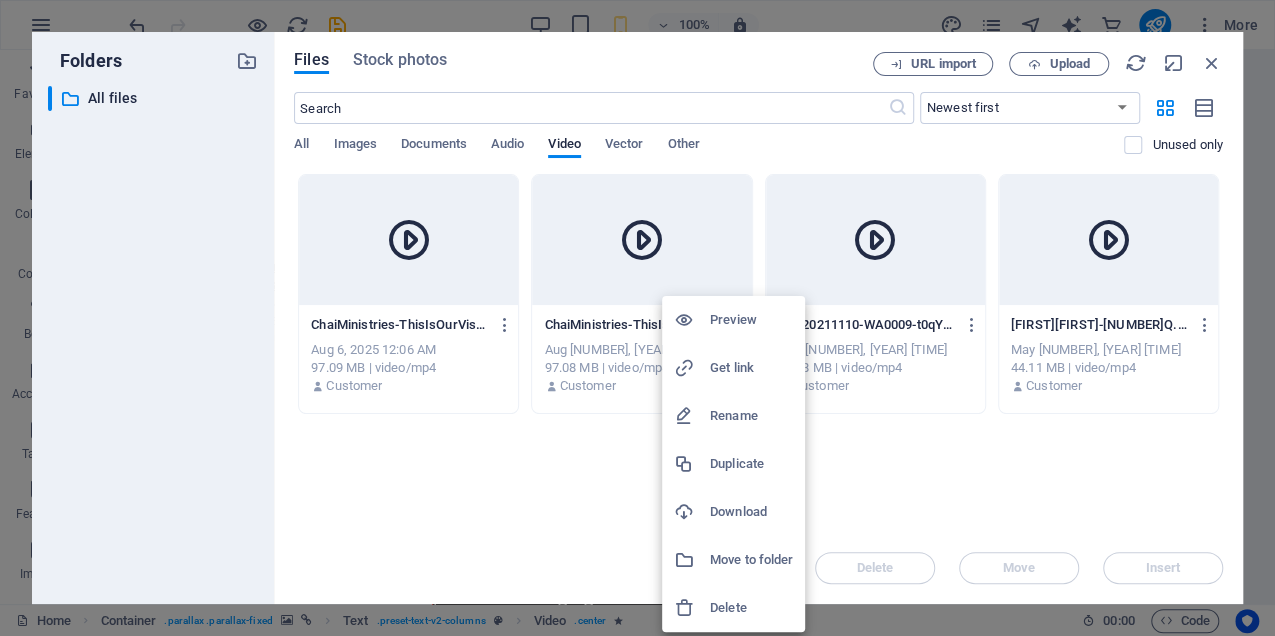 click on "Delete" at bounding box center (751, 608) 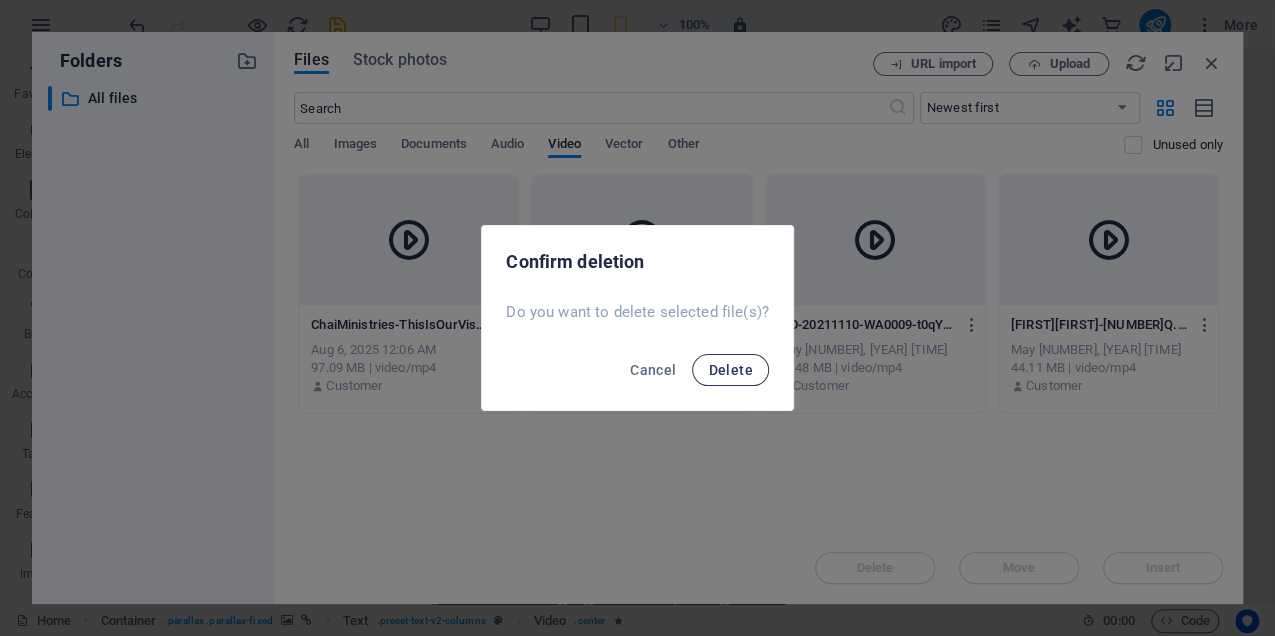 click on "Delete" at bounding box center (730, 370) 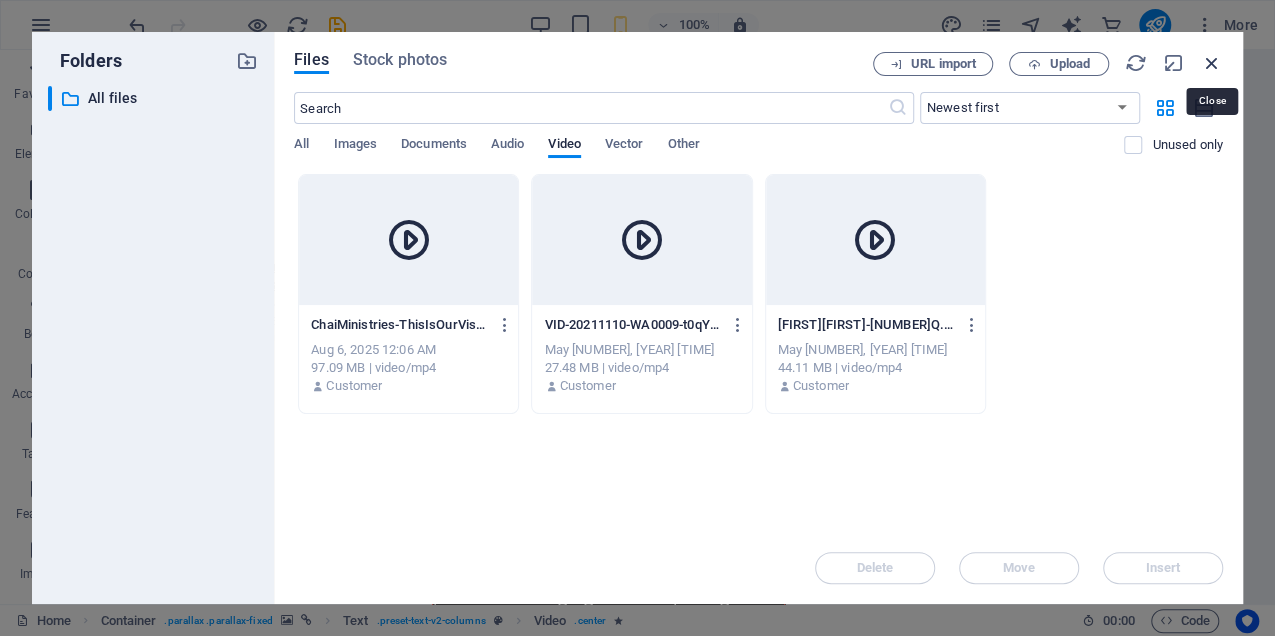 drag, startPoint x: 1204, startPoint y: 62, endPoint x: 761, endPoint y: 28, distance: 444.30283 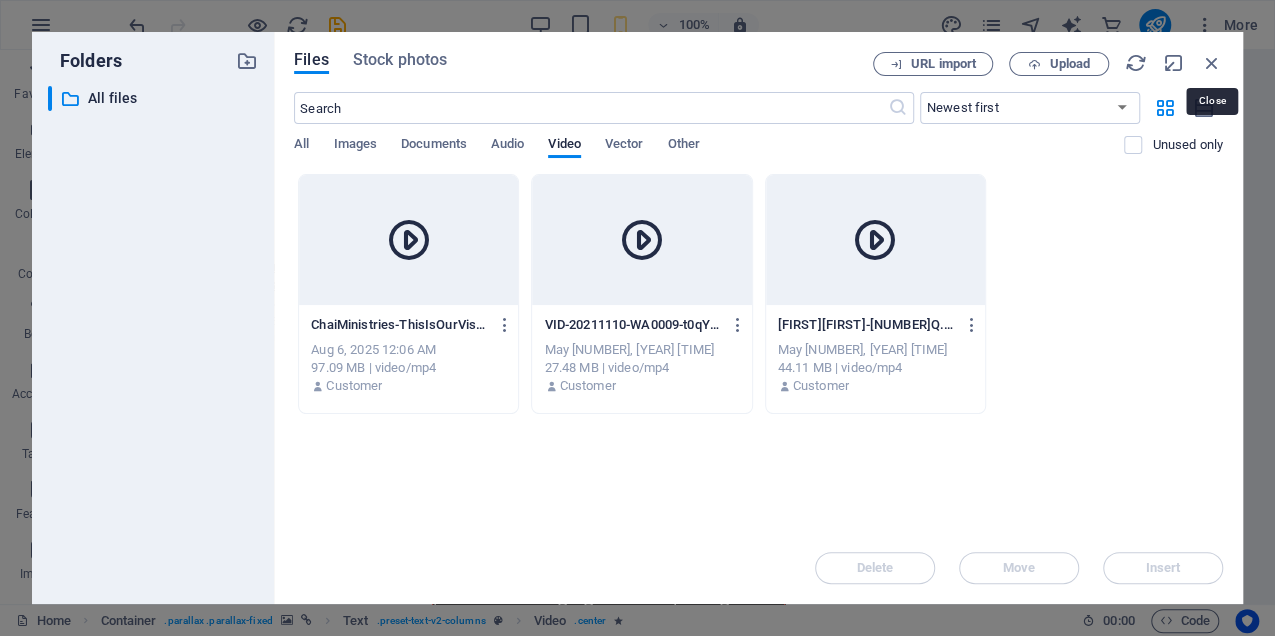 scroll, scrollTop: 1044, scrollLeft: 0, axis: vertical 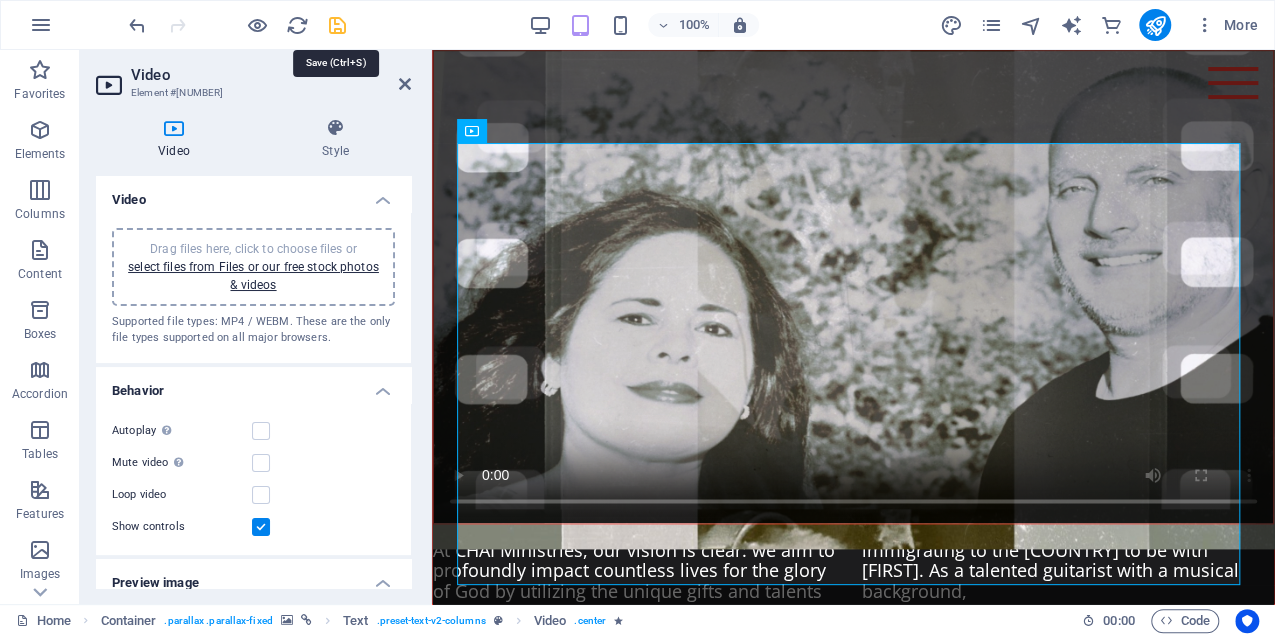 click at bounding box center [337, 25] 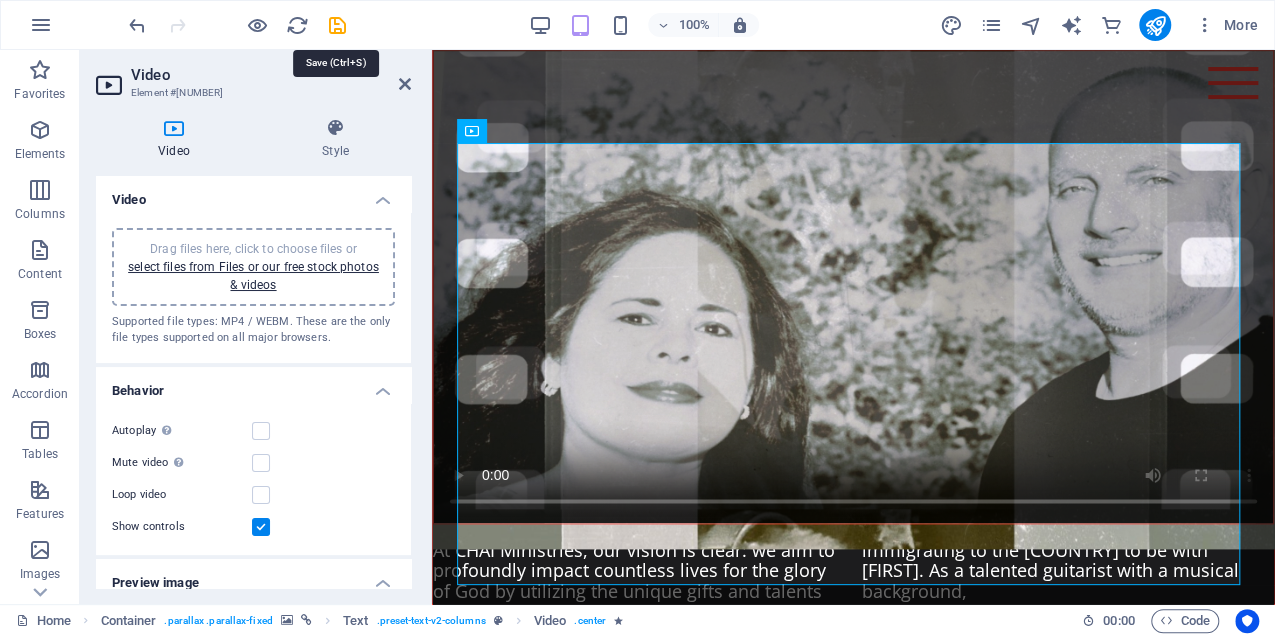 scroll, scrollTop: 964, scrollLeft: 0, axis: vertical 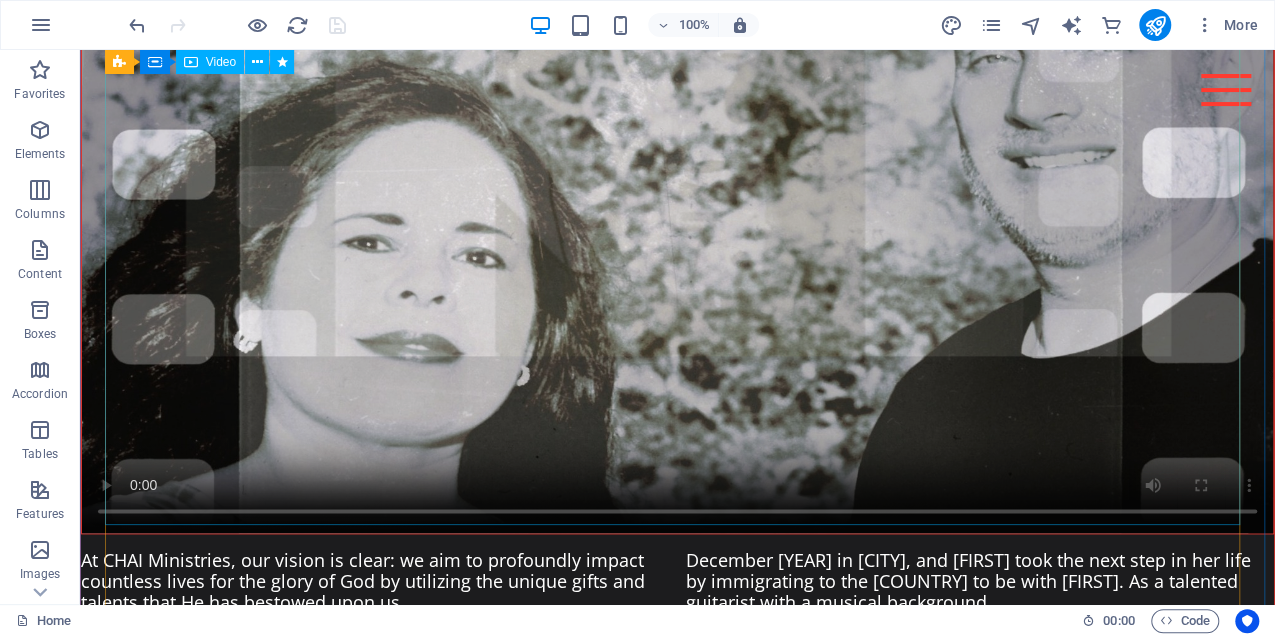 click at bounding box center (677, 198) 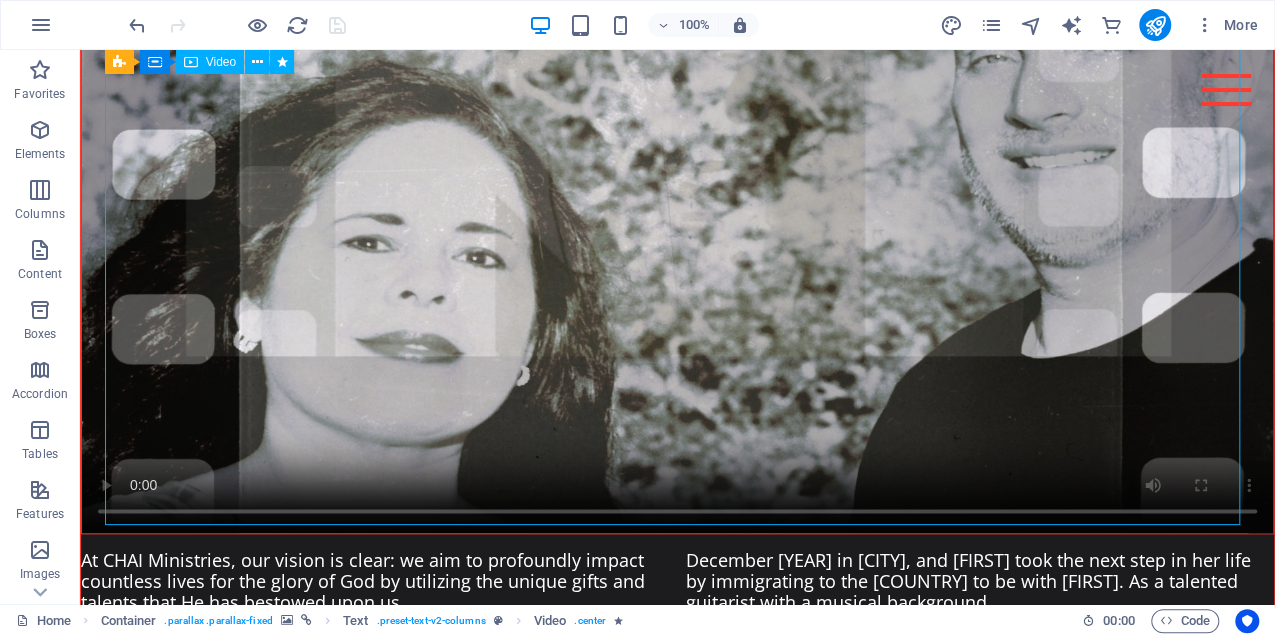 click at bounding box center (677, 198) 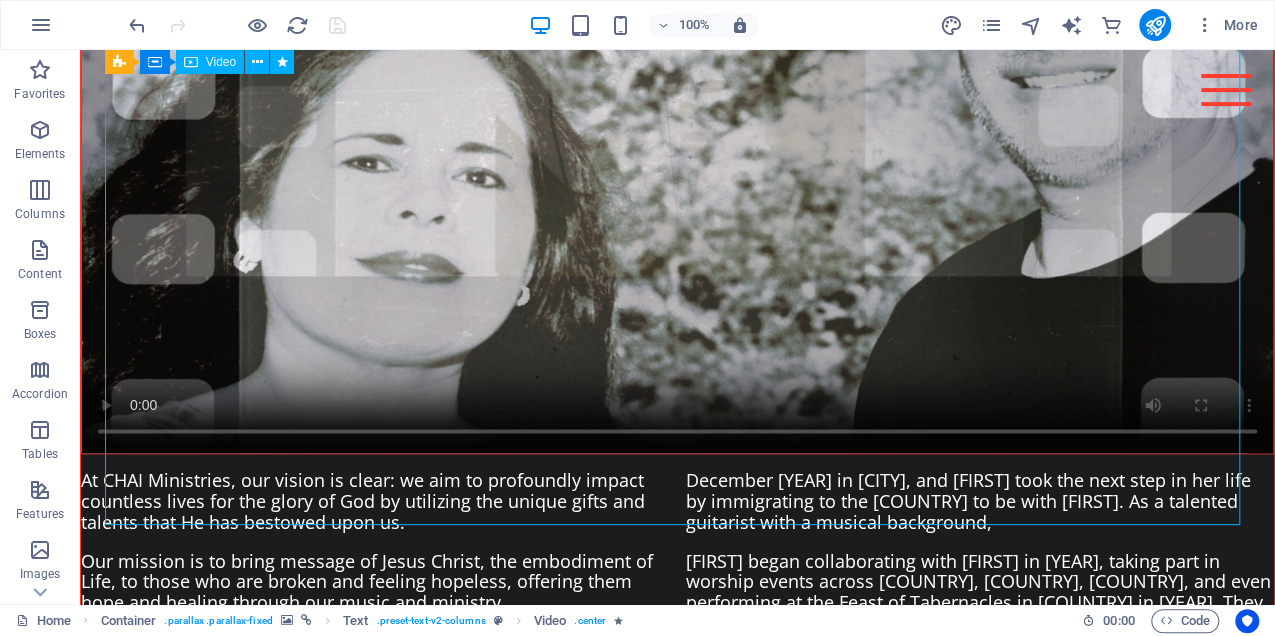 select on "%" 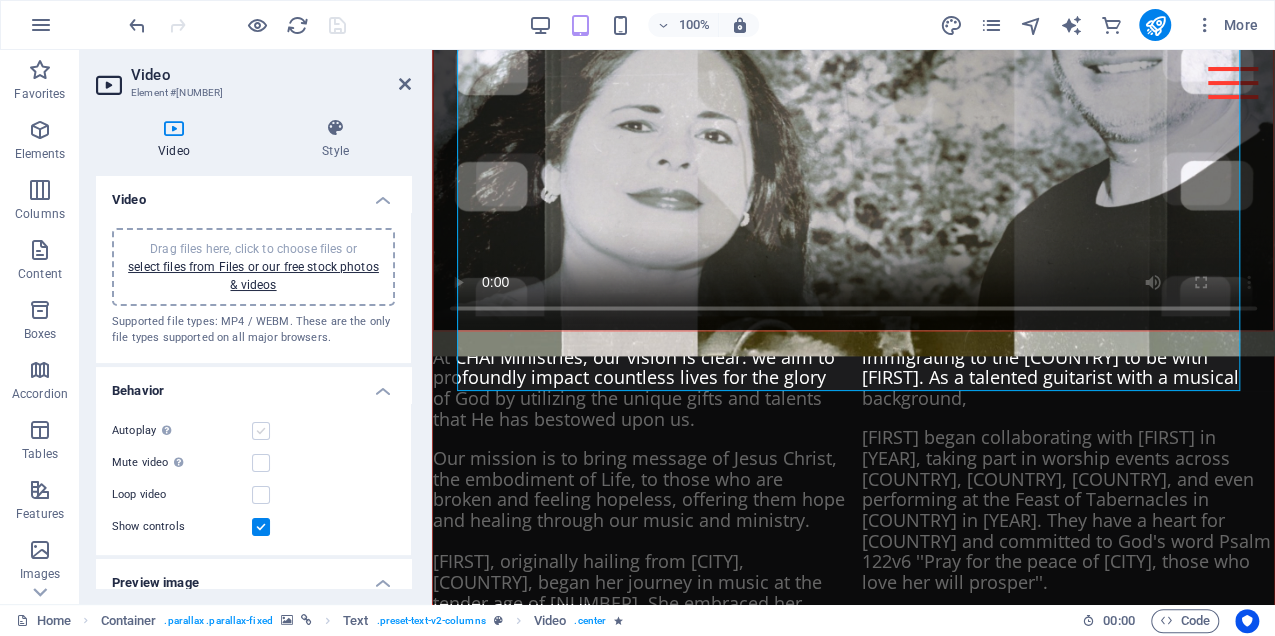 click at bounding box center (261, 431) 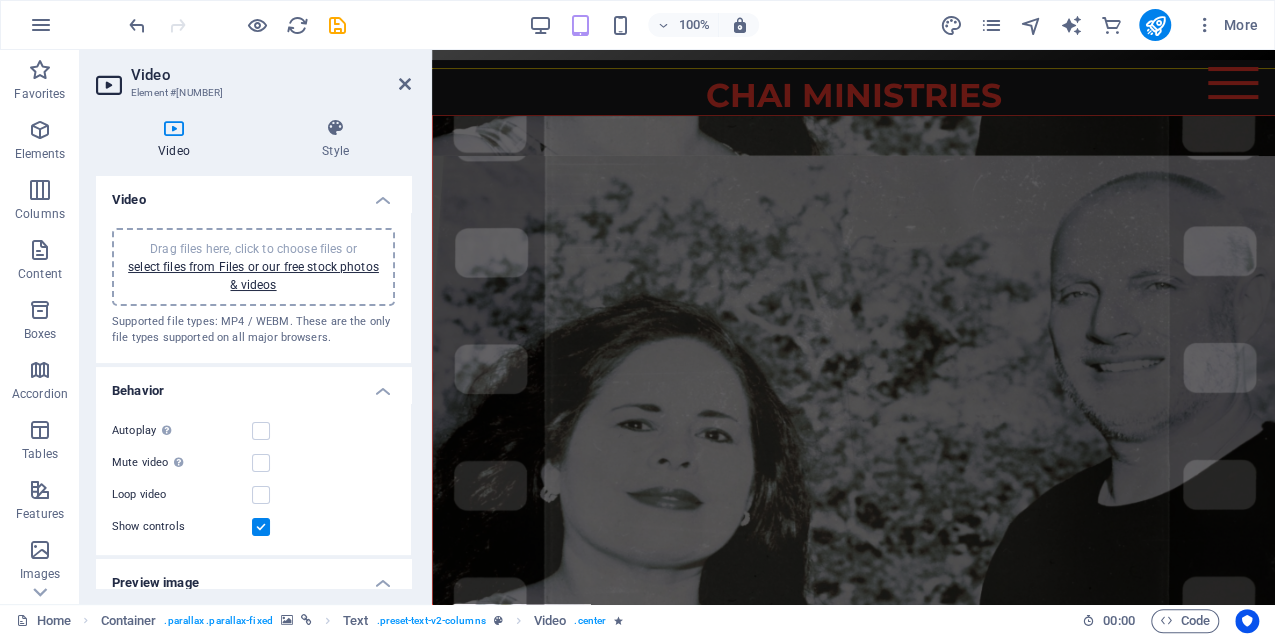 scroll, scrollTop: 116, scrollLeft: 0, axis: vertical 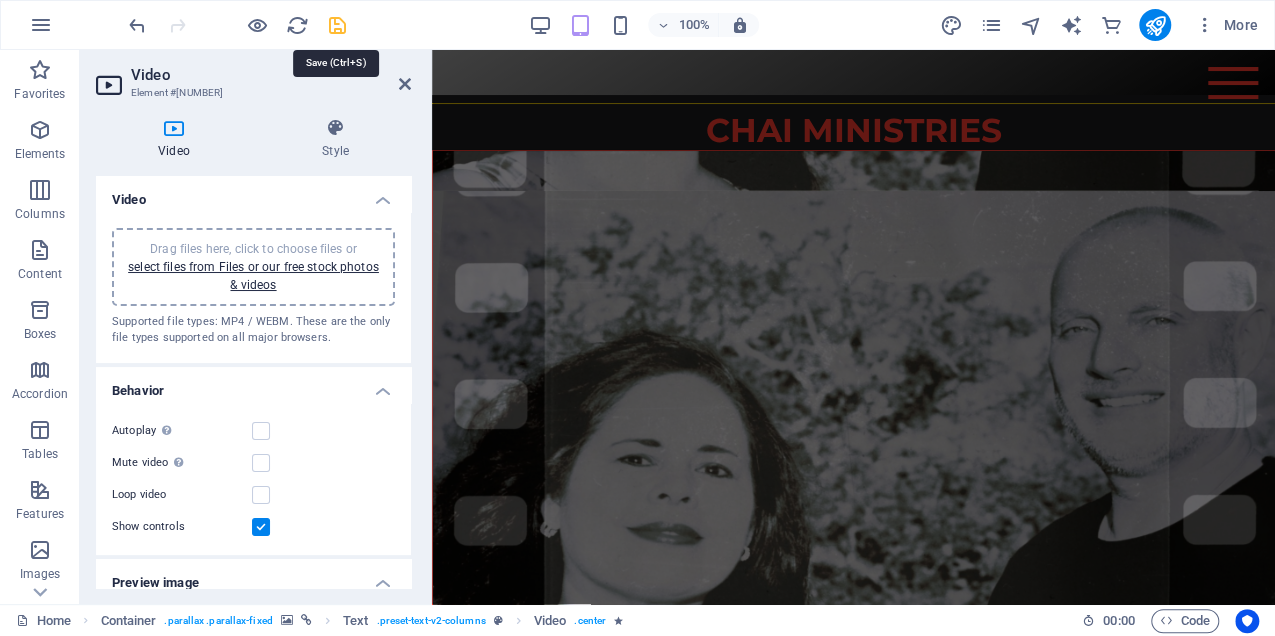click at bounding box center [337, 25] 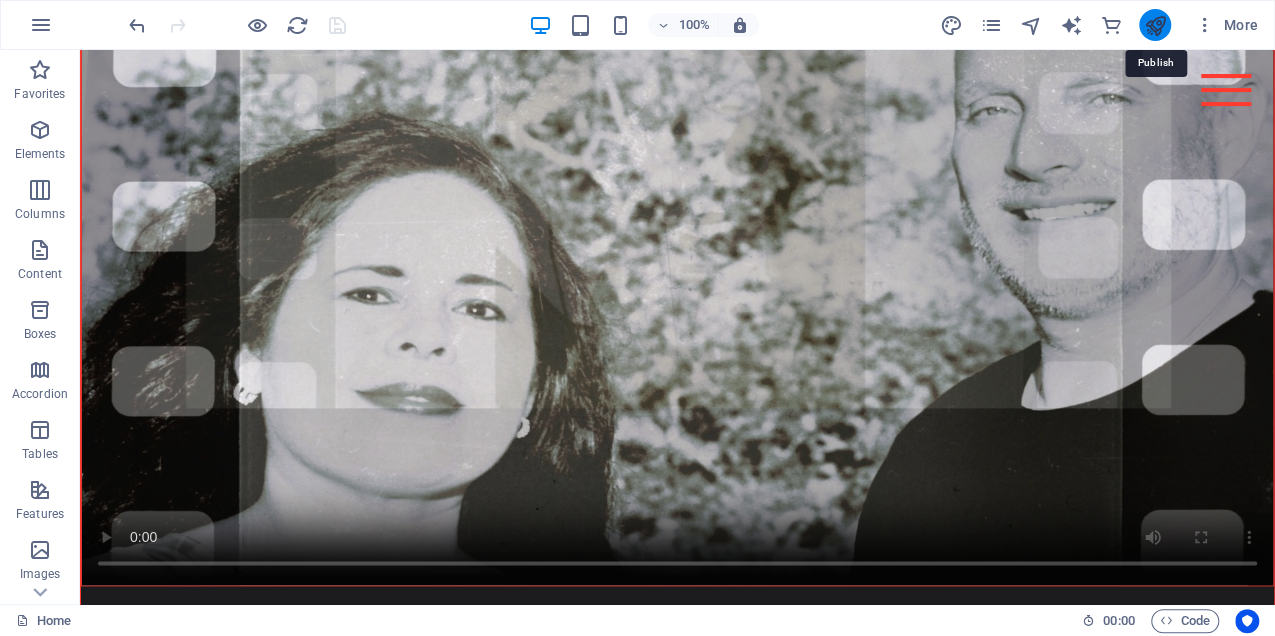 click at bounding box center (1154, 25) 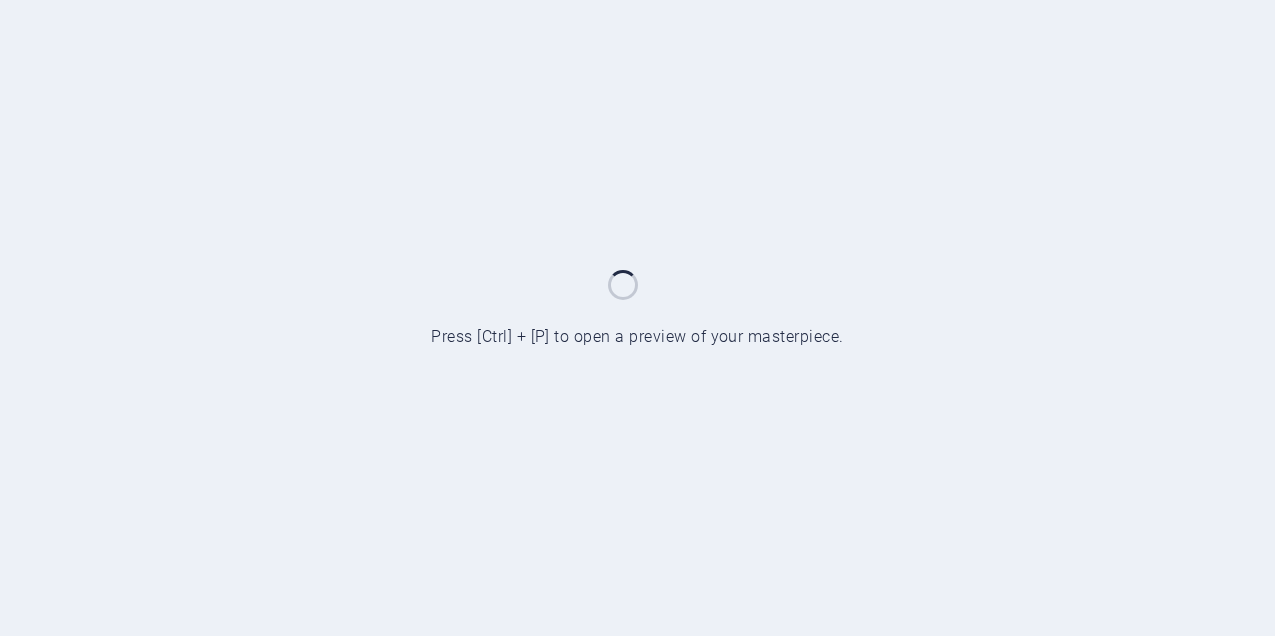 scroll, scrollTop: 0, scrollLeft: 0, axis: both 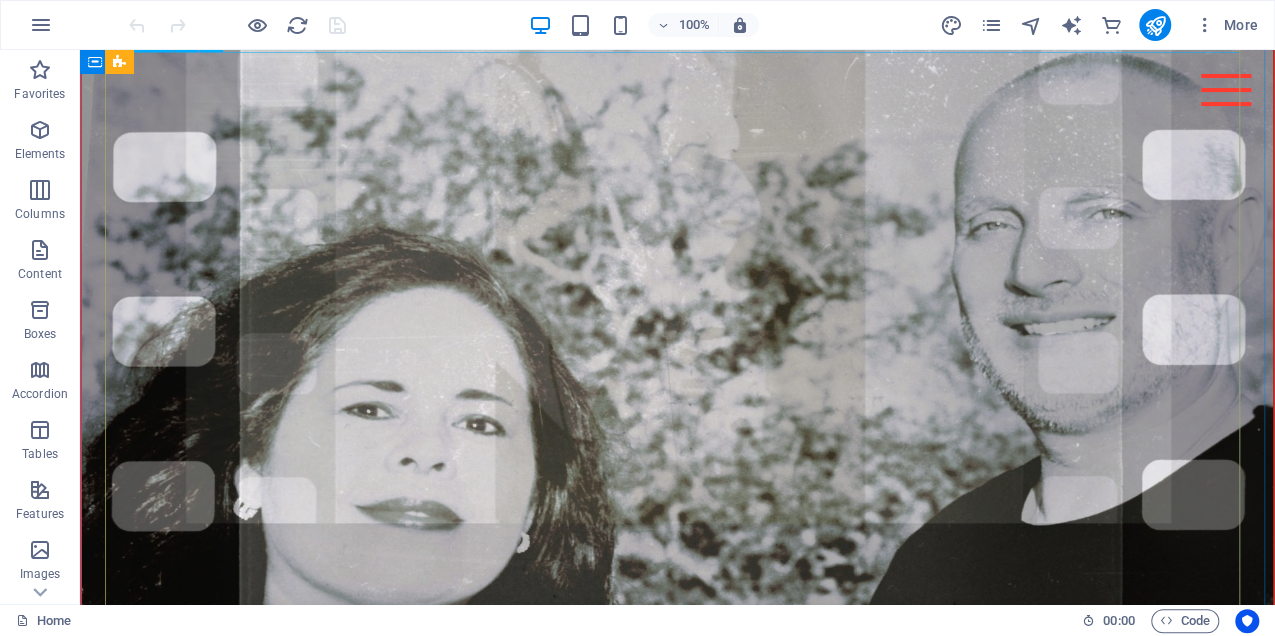 click at bounding box center [677, 365] 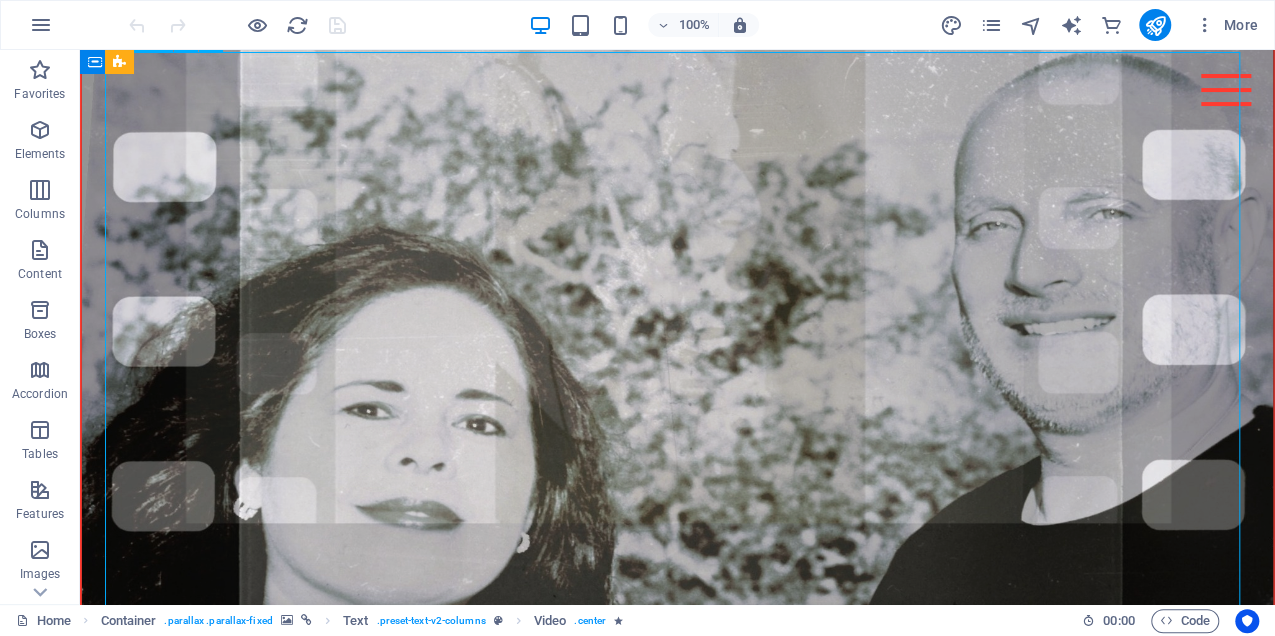 click at bounding box center (677, 365) 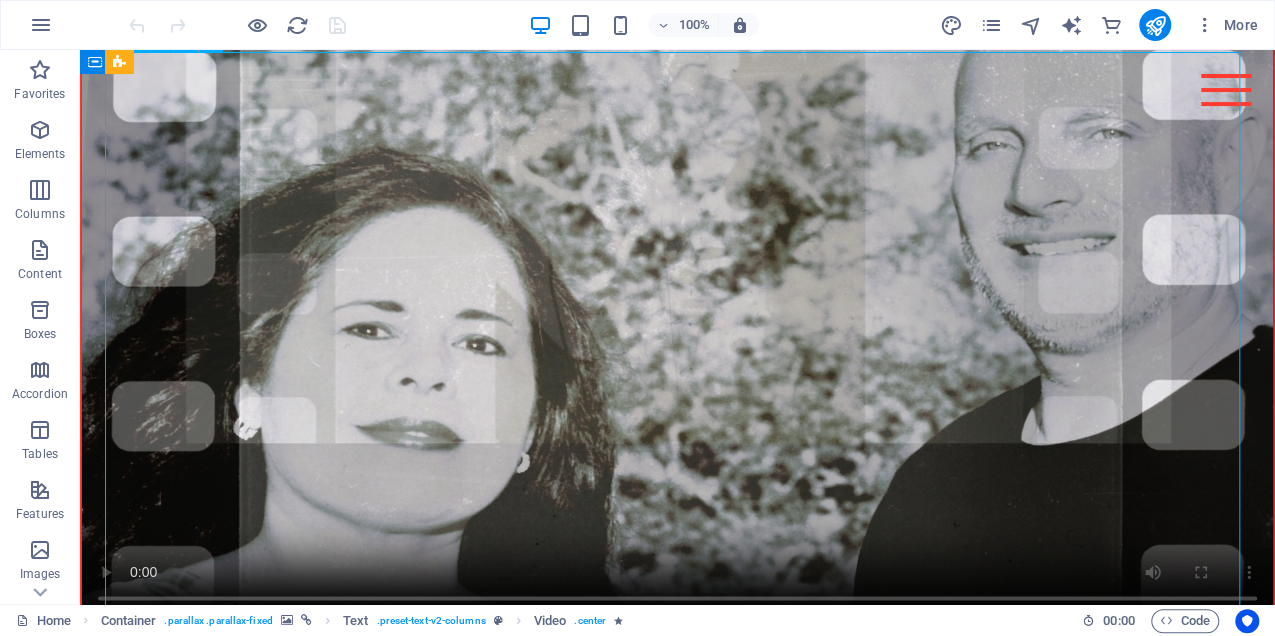 select on "%" 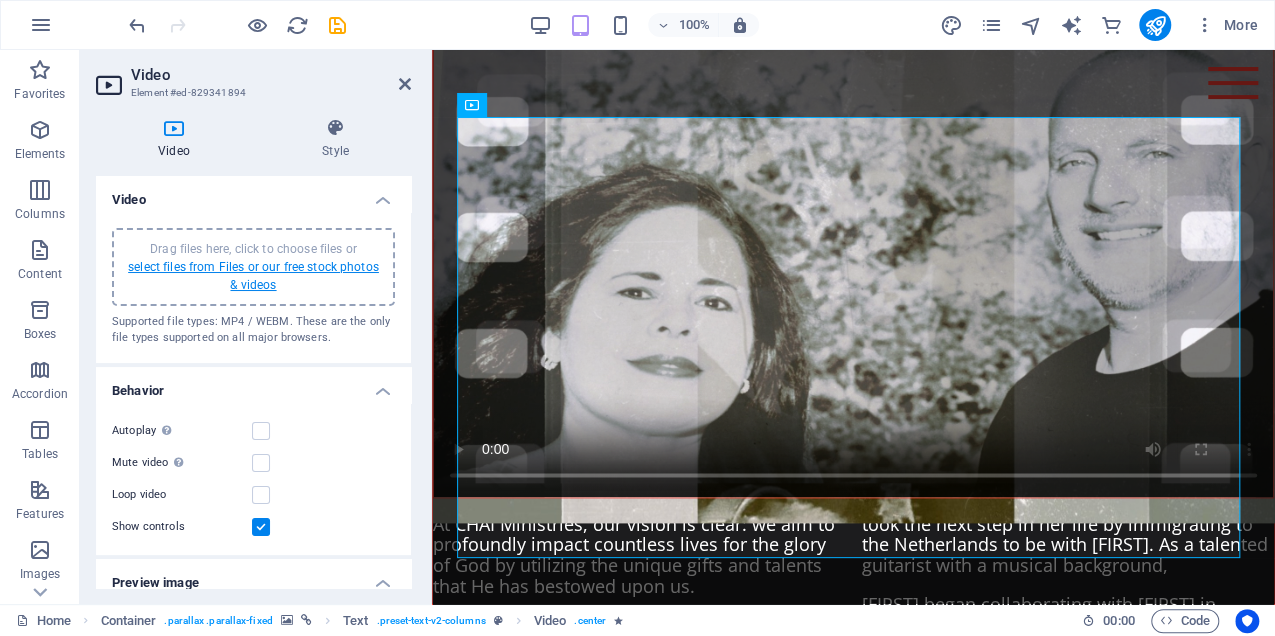 click on "select files from Files or our free stock photos & videos" at bounding box center [253, 276] 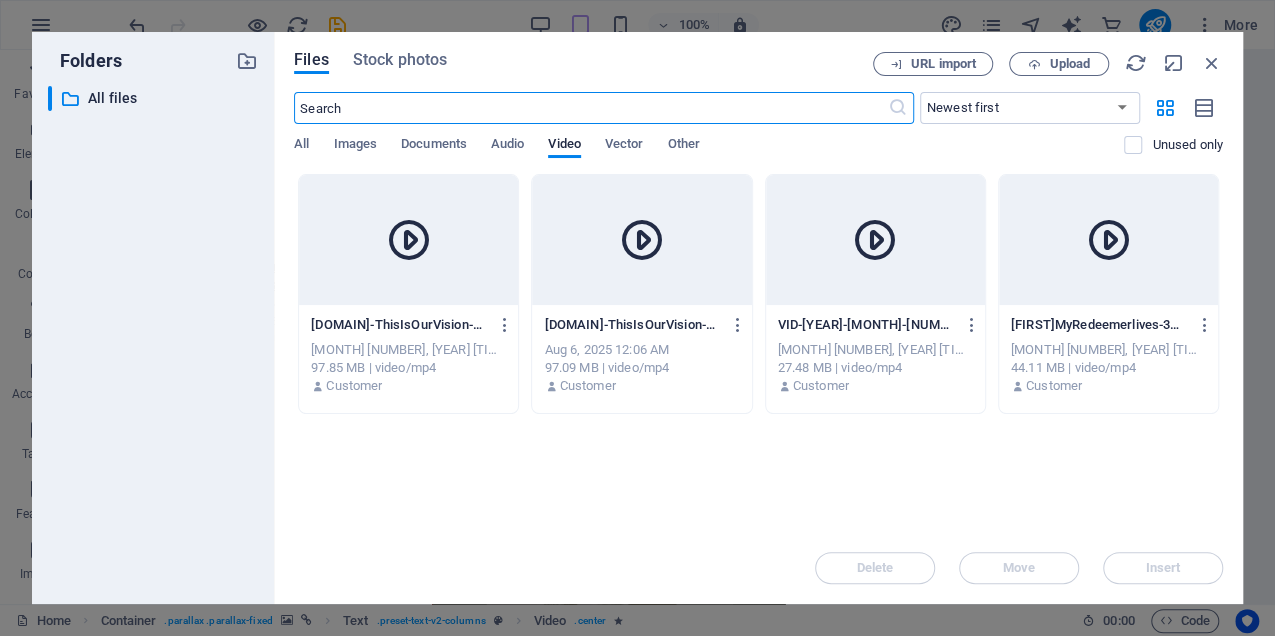 scroll, scrollTop: 1290, scrollLeft: 0, axis: vertical 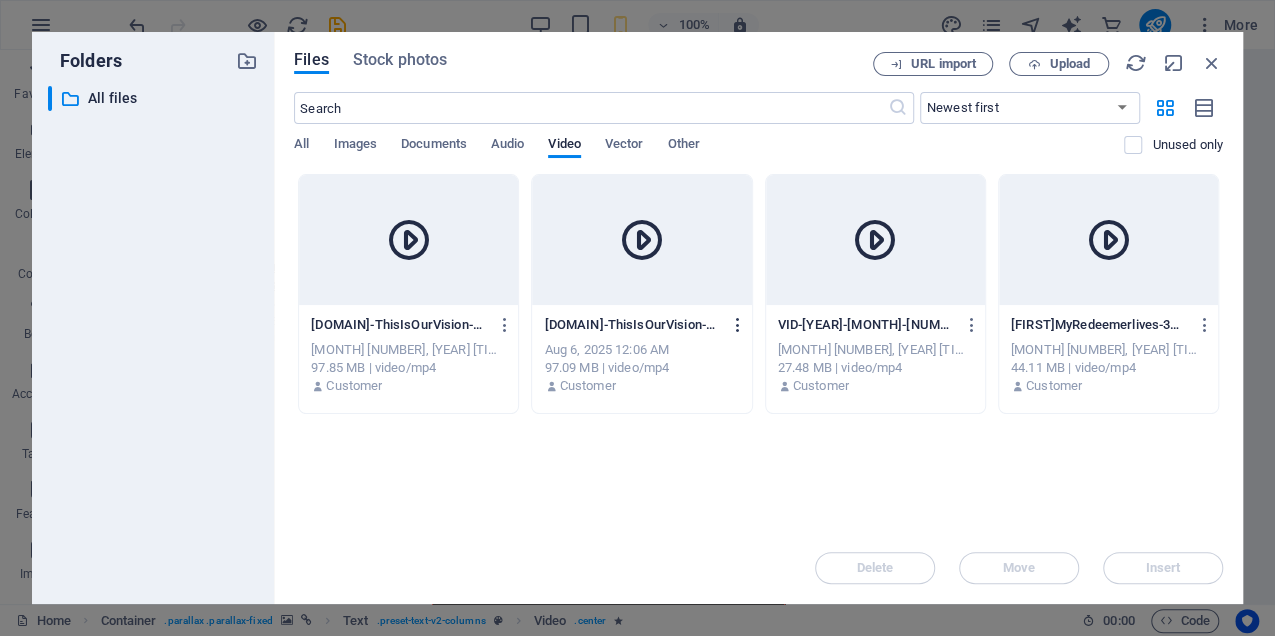 click at bounding box center (738, 325) 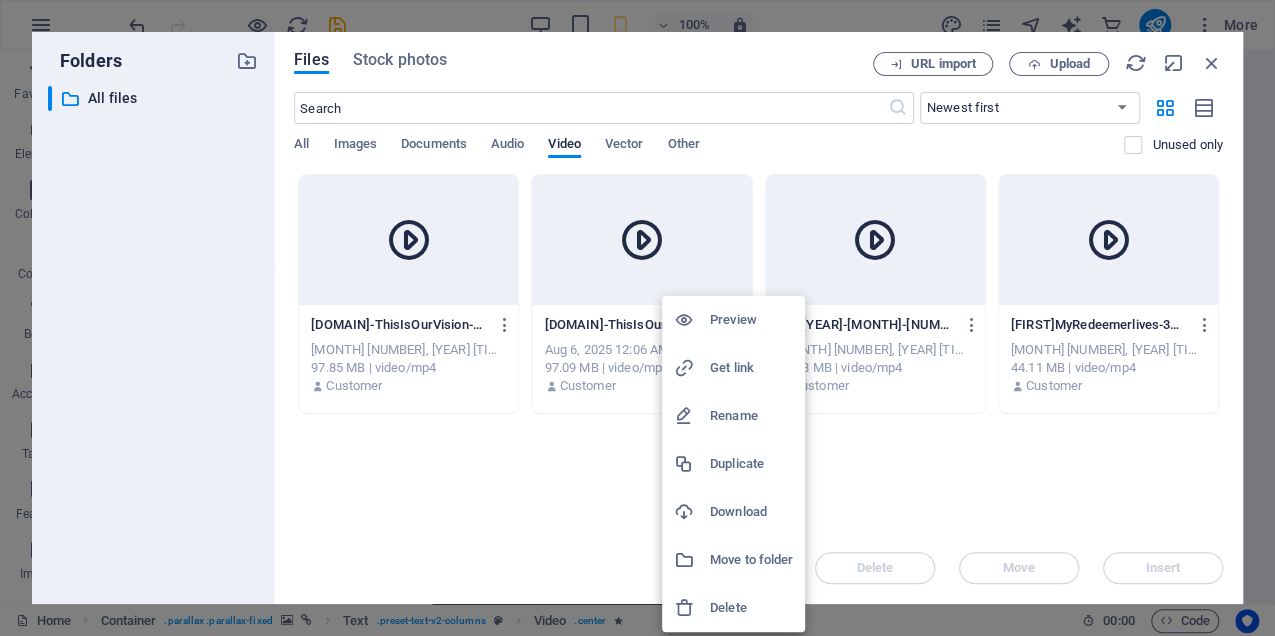 click on "Delete" at bounding box center (751, 608) 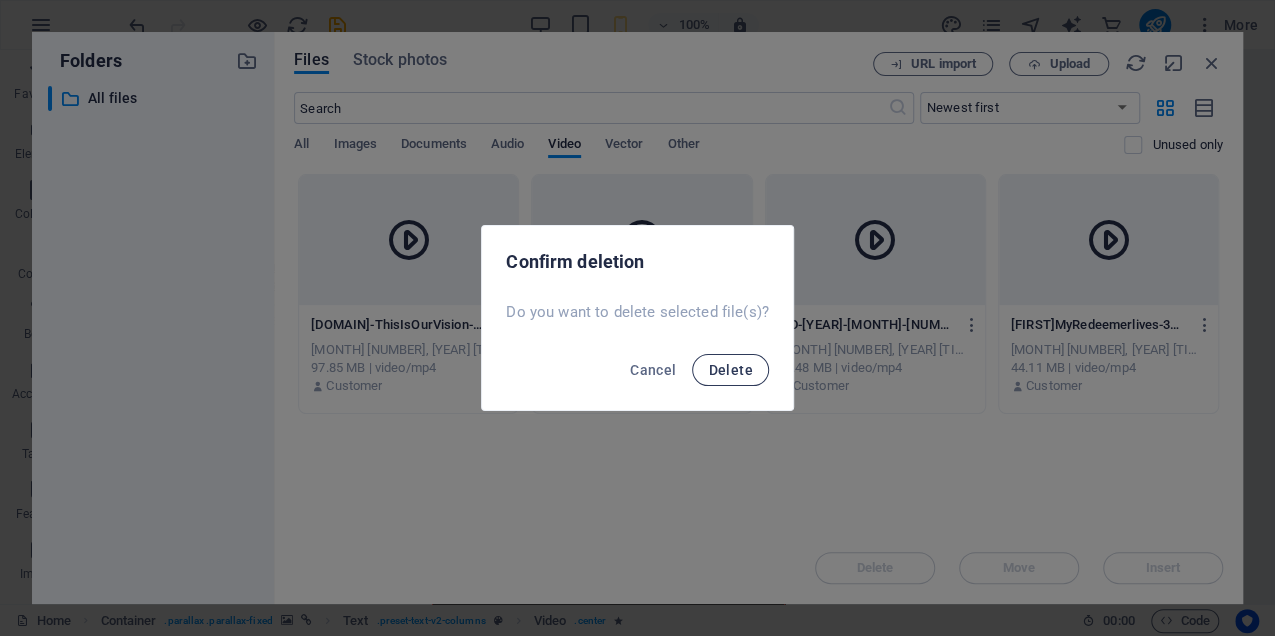click on "Delete" at bounding box center (730, 370) 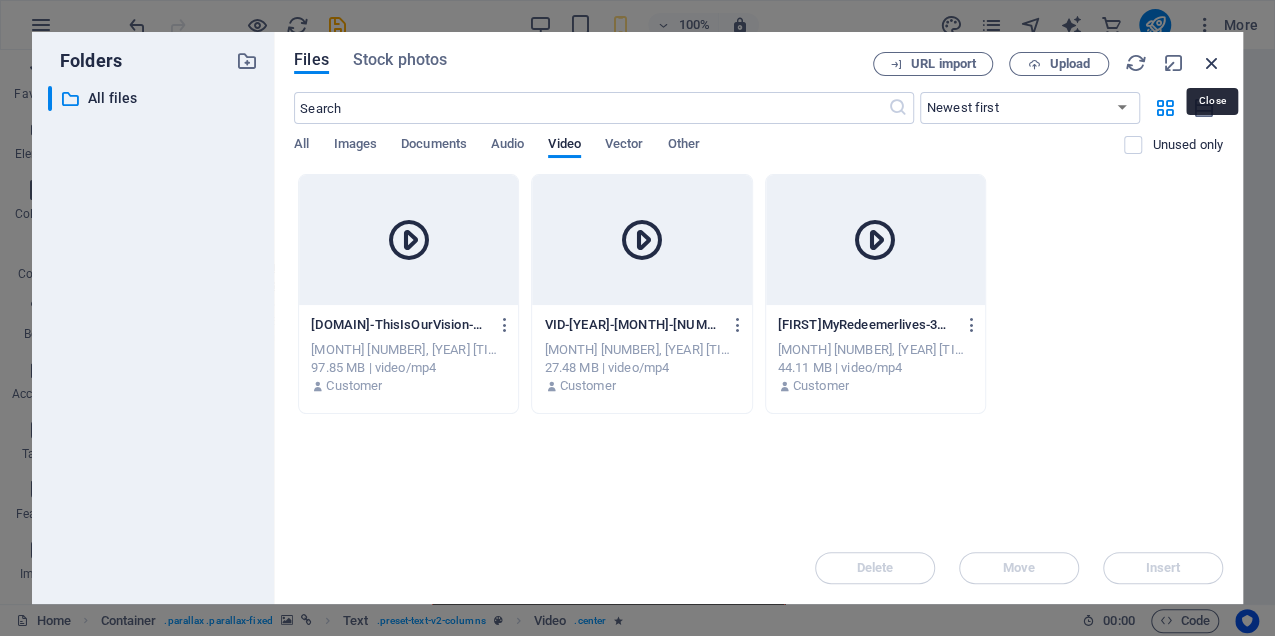 click at bounding box center [1212, 63] 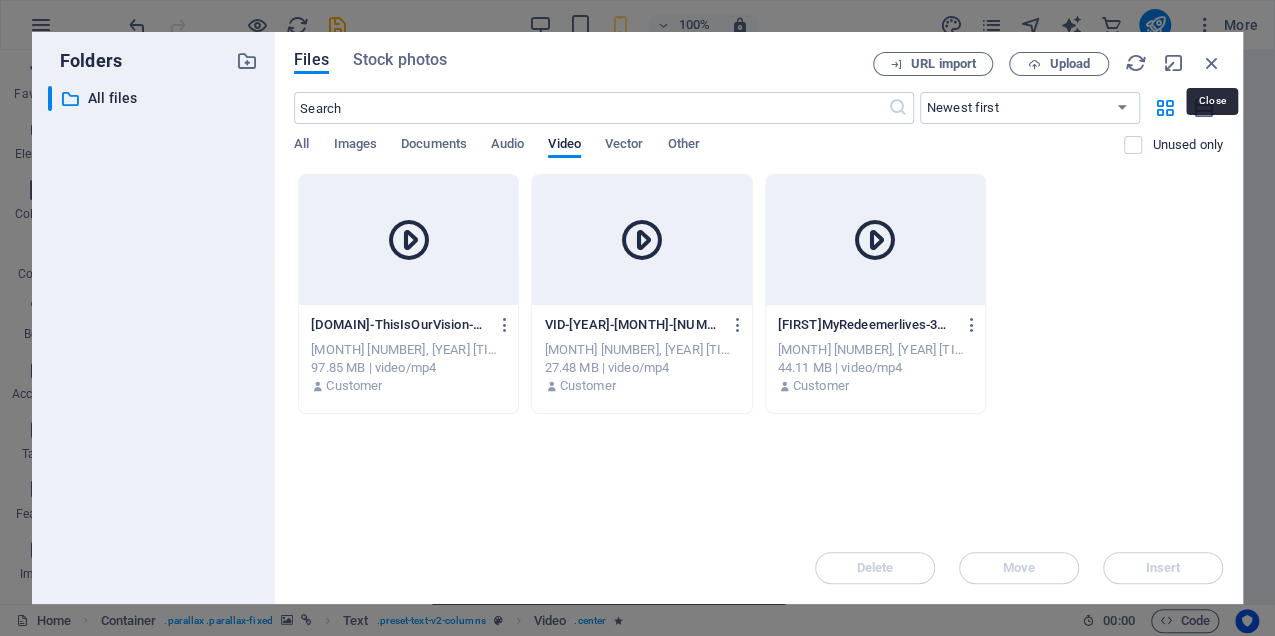 scroll, scrollTop: 1070, scrollLeft: 0, axis: vertical 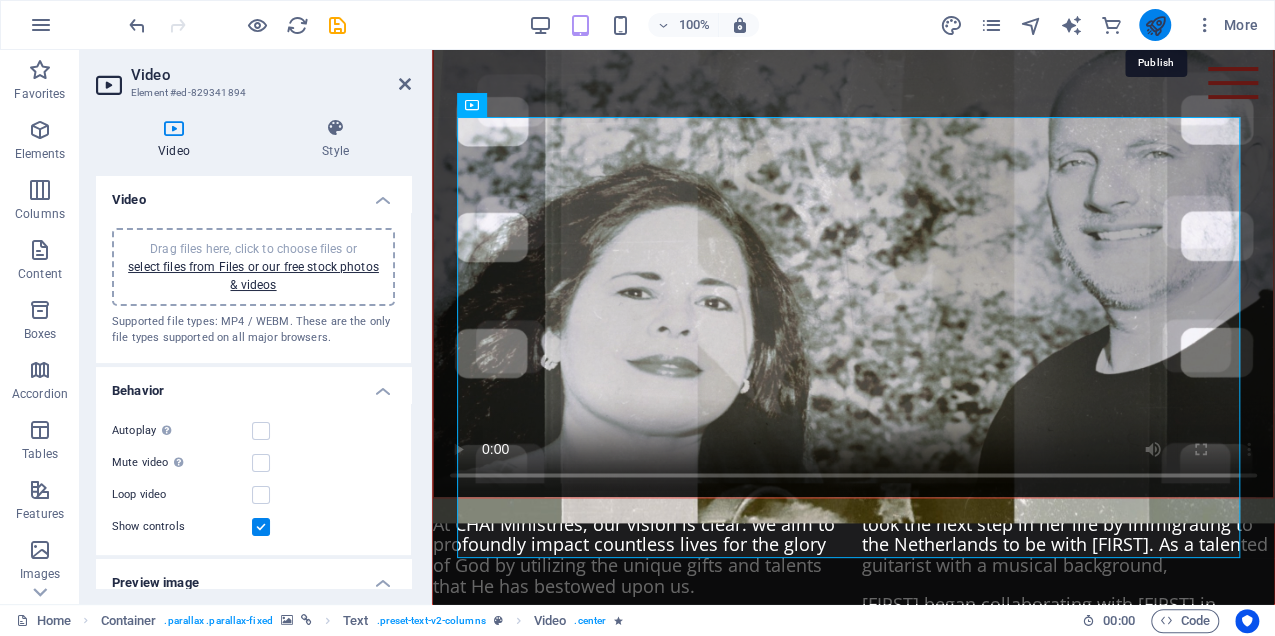 click at bounding box center (1154, 25) 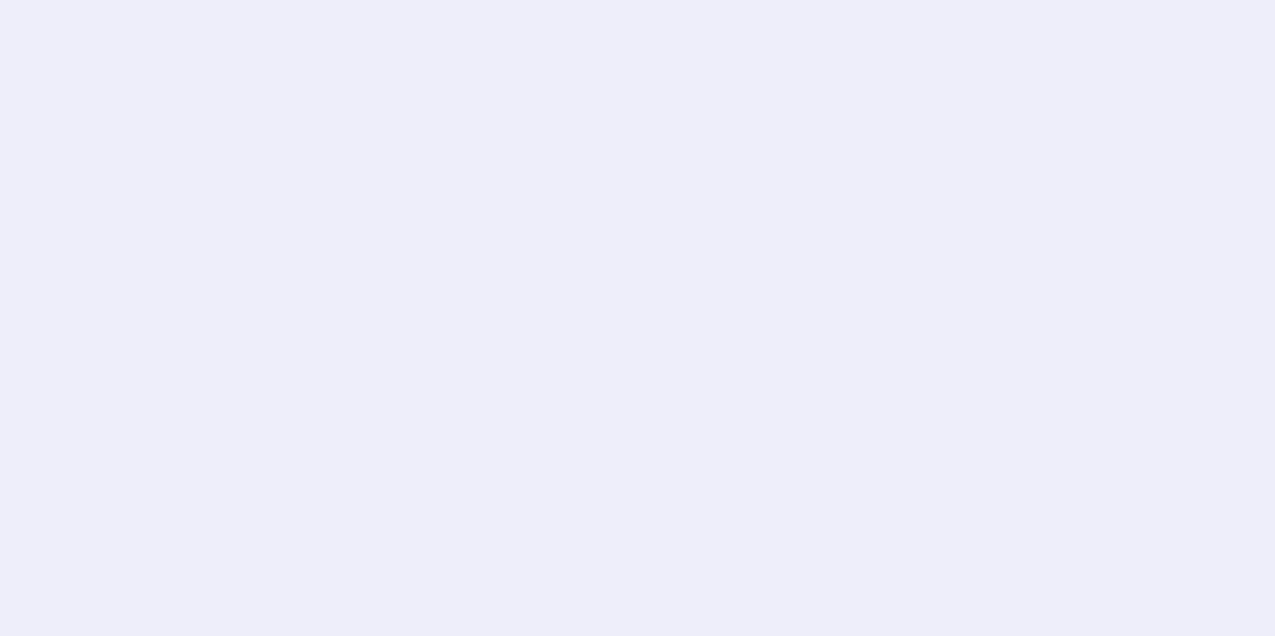 scroll, scrollTop: 0, scrollLeft: 0, axis: both 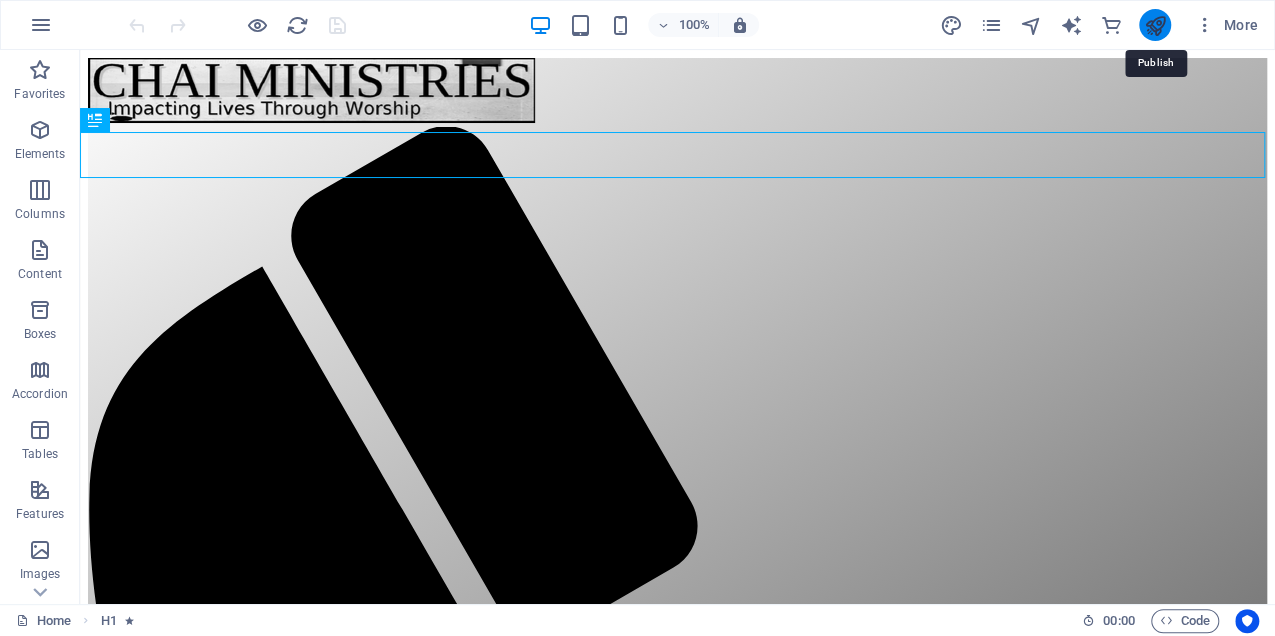 click at bounding box center (1154, 25) 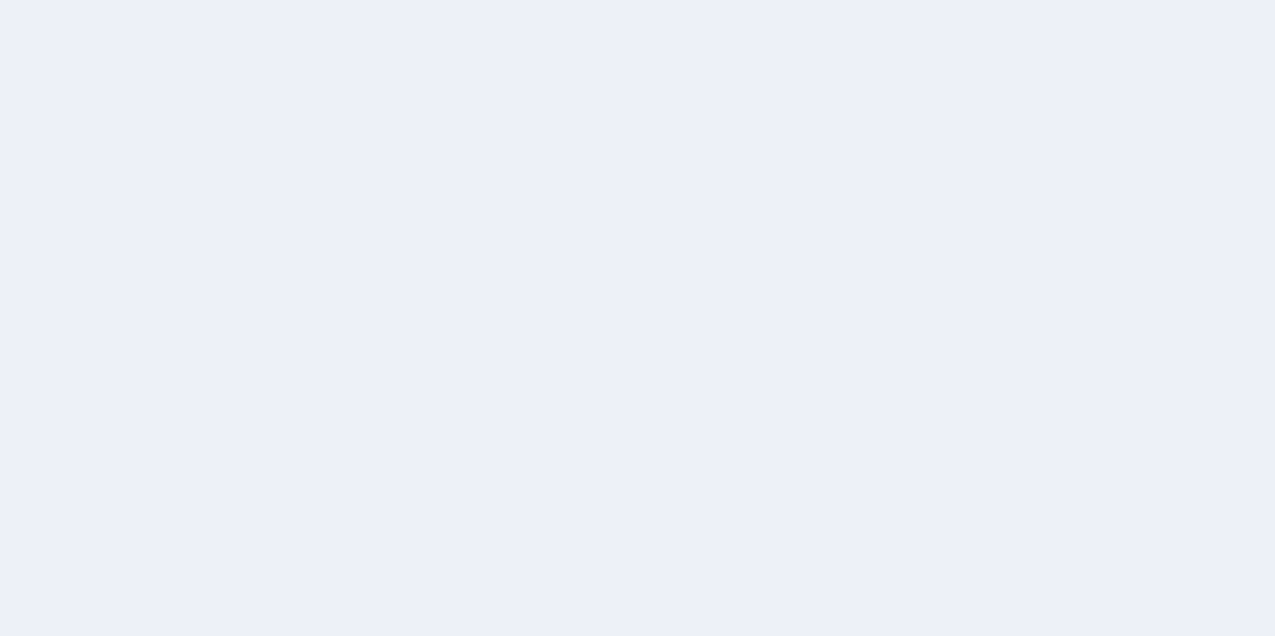 scroll, scrollTop: 0, scrollLeft: 0, axis: both 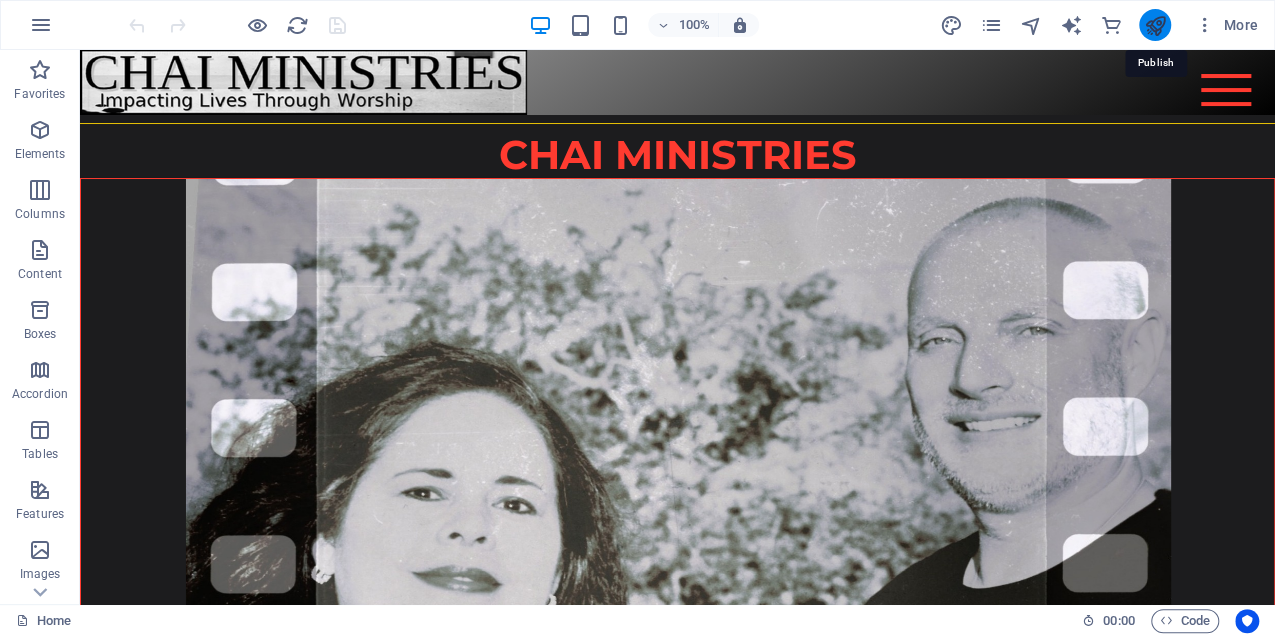 click at bounding box center [1154, 25] 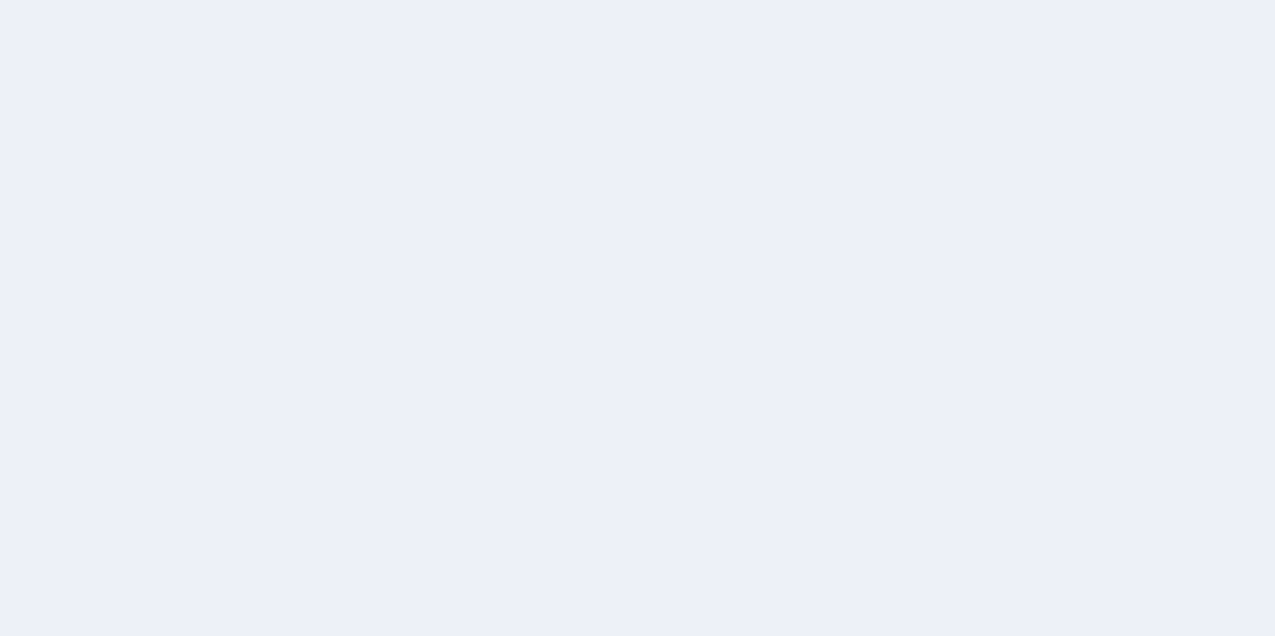 scroll, scrollTop: 0, scrollLeft: 0, axis: both 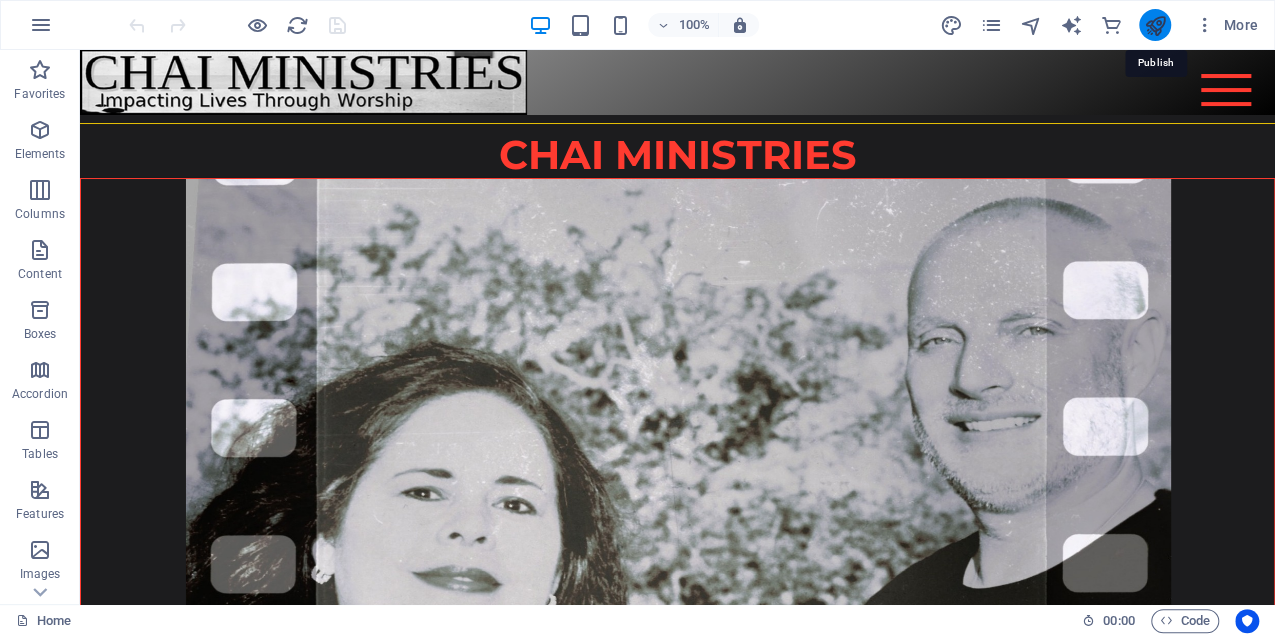click at bounding box center (1154, 25) 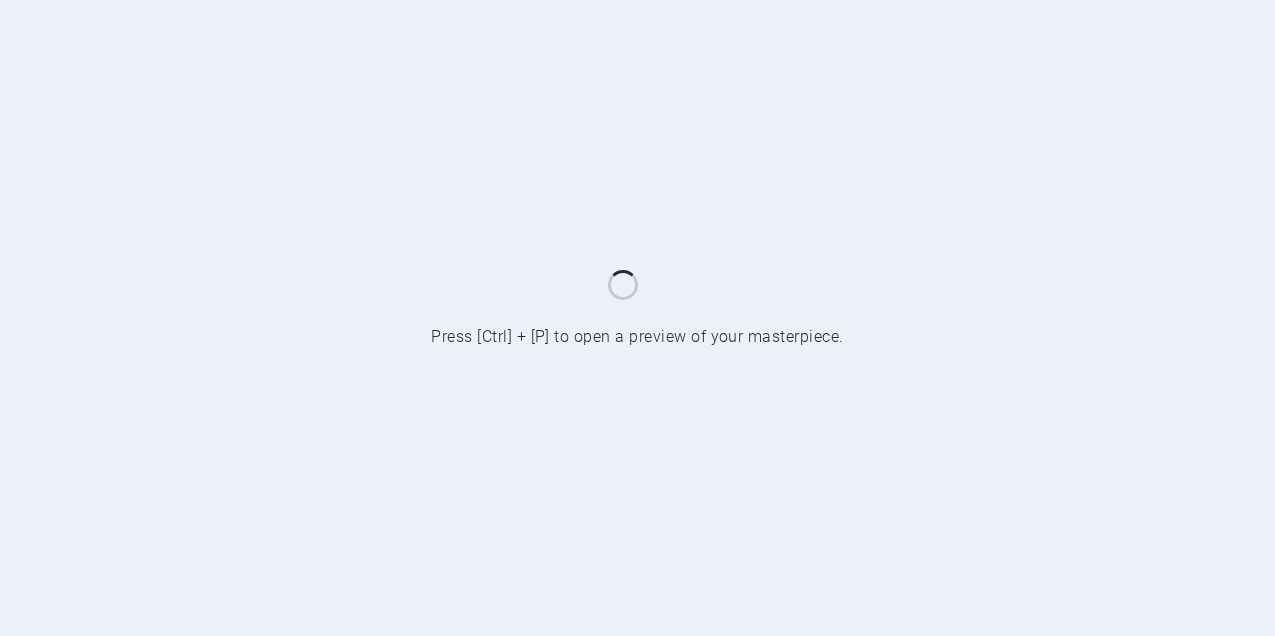 scroll, scrollTop: 0, scrollLeft: 0, axis: both 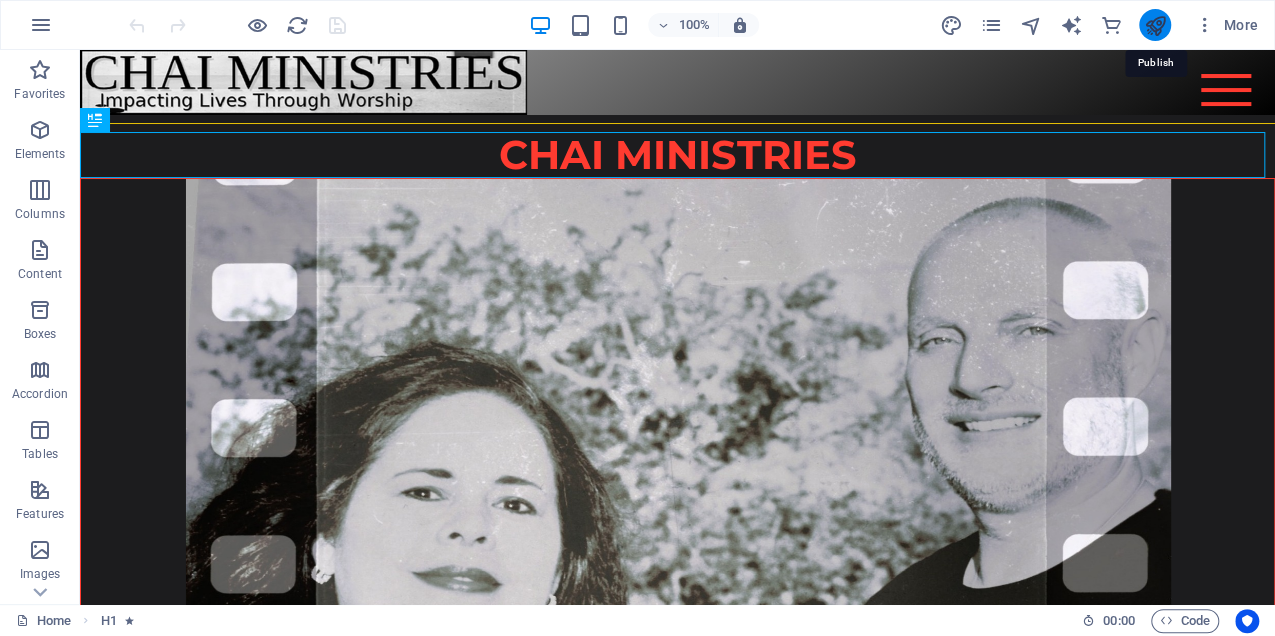 click at bounding box center (1154, 25) 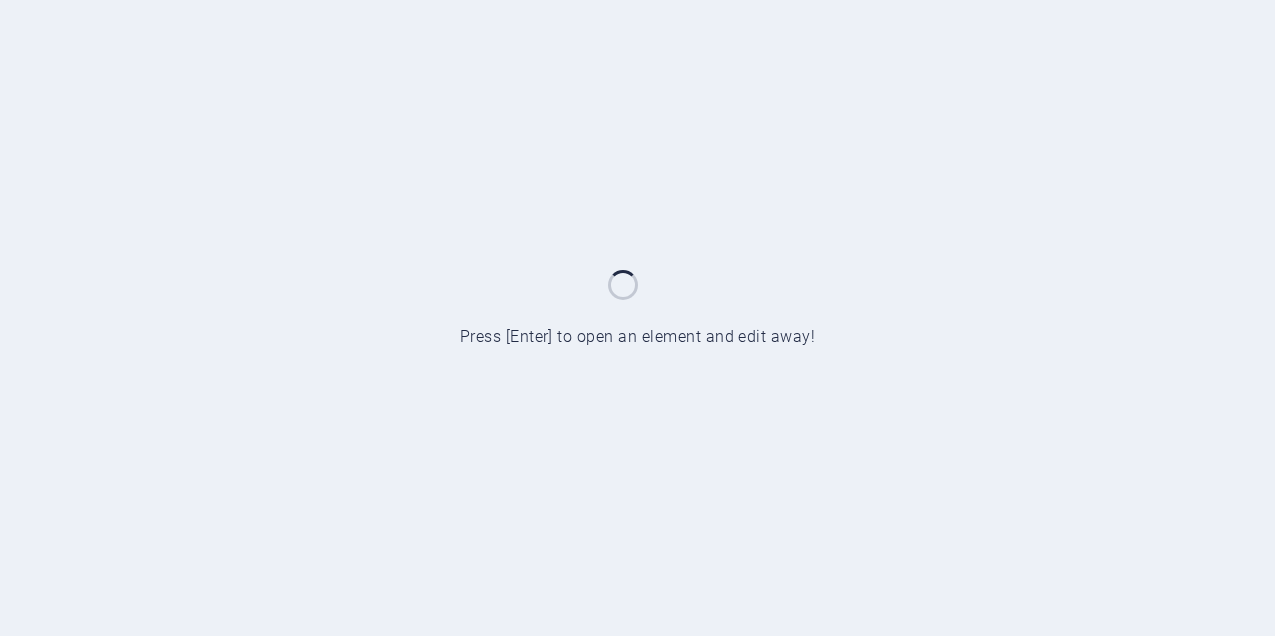 scroll, scrollTop: 0, scrollLeft: 0, axis: both 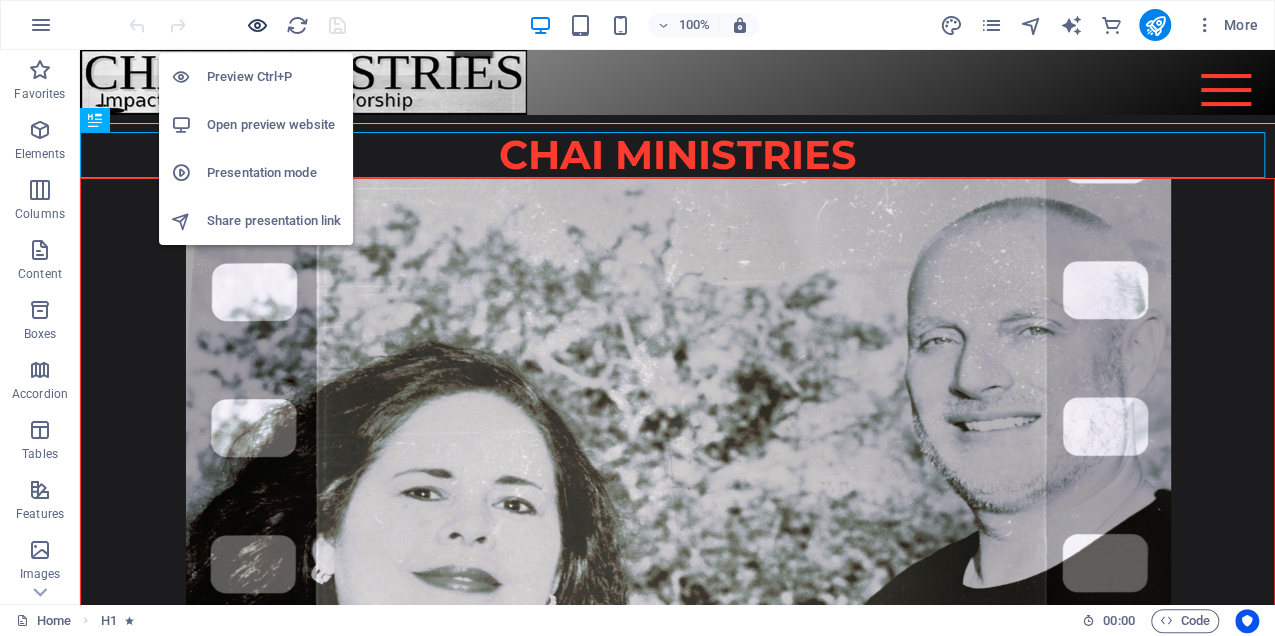 click at bounding box center [257, 25] 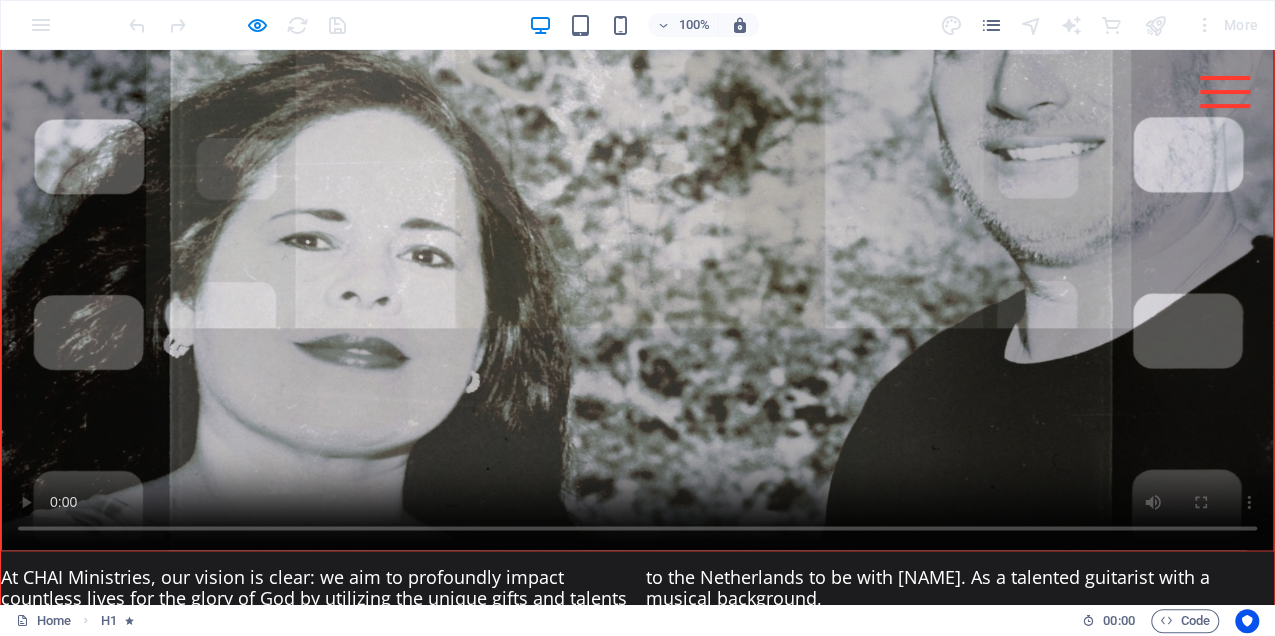 scroll, scrollTop: 1289, scrollLeft: 0, axis: vertical 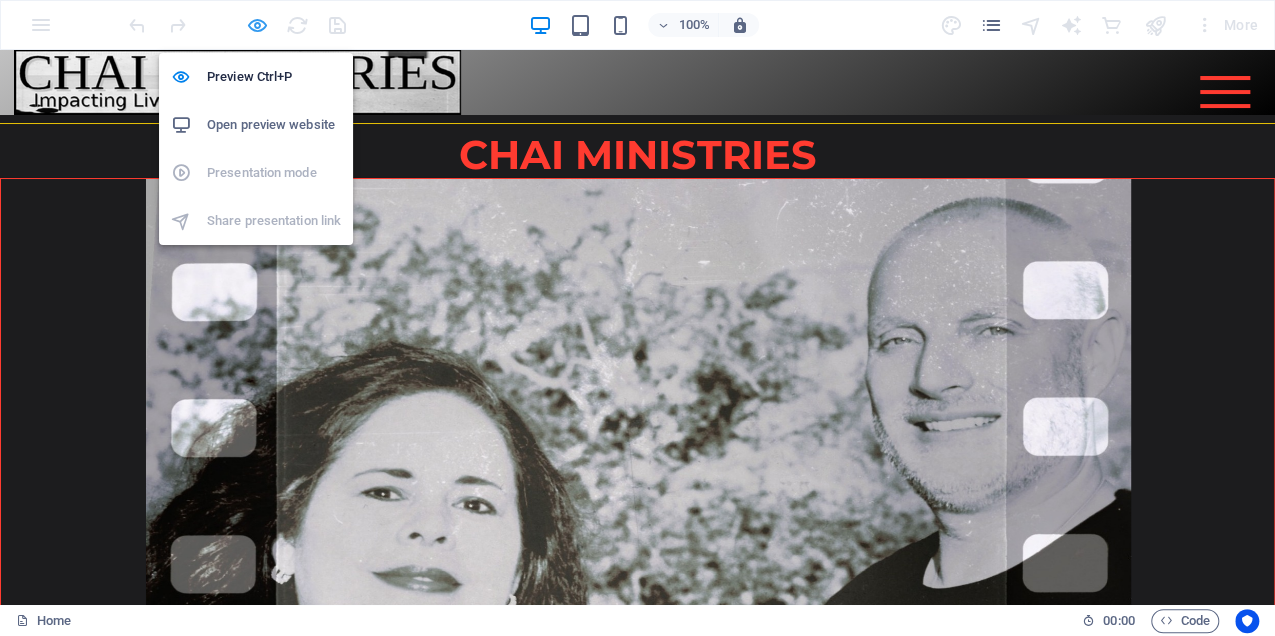 click at bounding box center (257, 25) 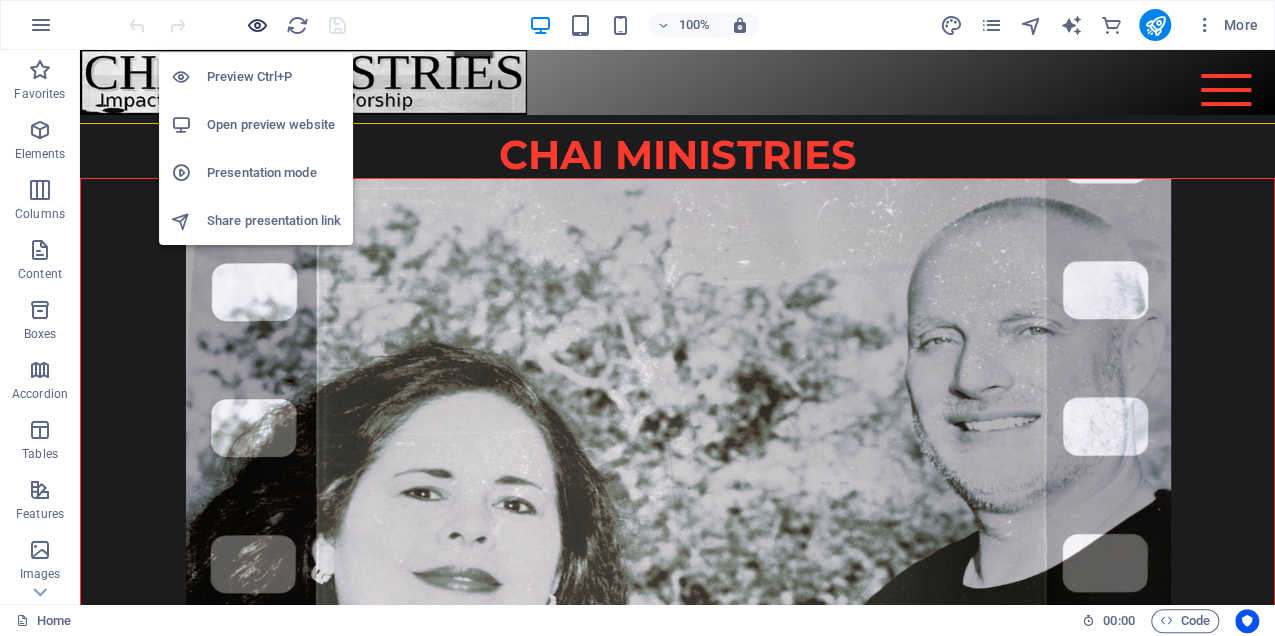 click at bounding box center (257, 25) 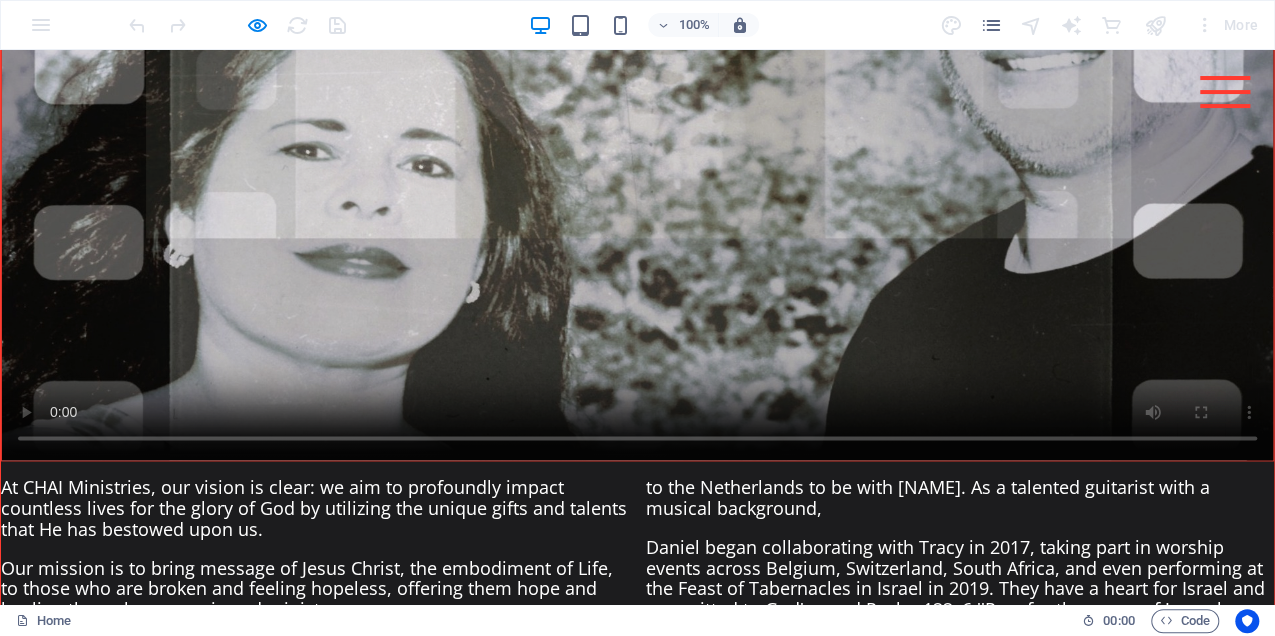 scroll, scrollTop: 1301, scrollLeft: 0, axis: vertical 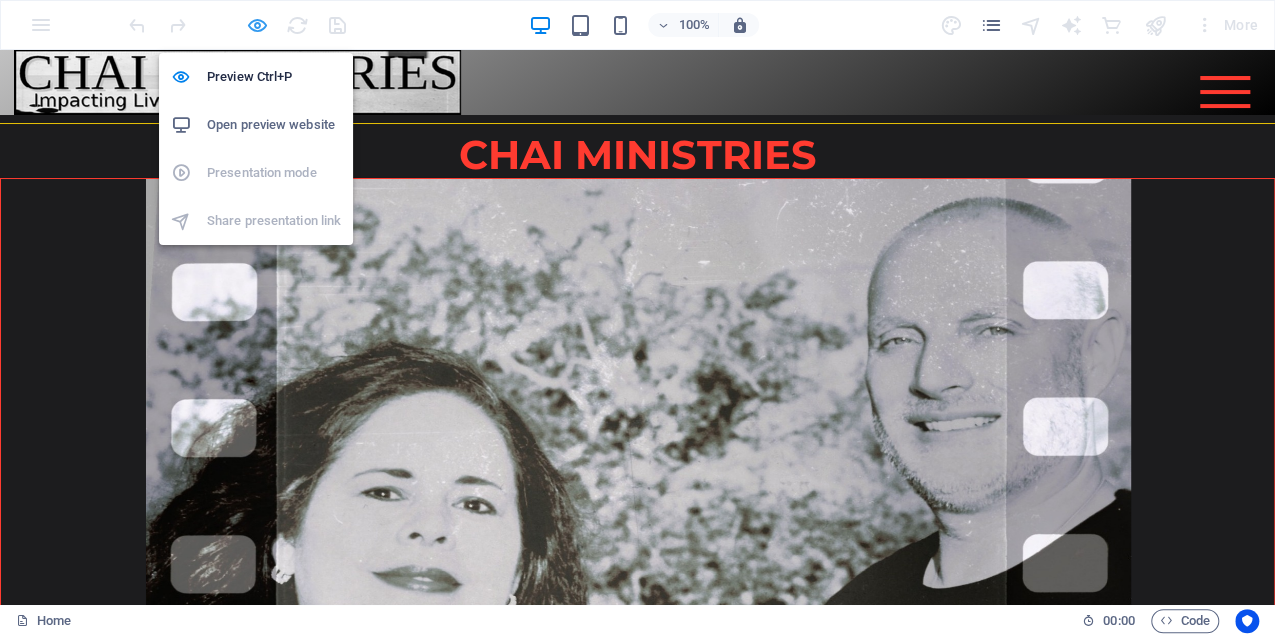 click at bounding box center (257, 25) 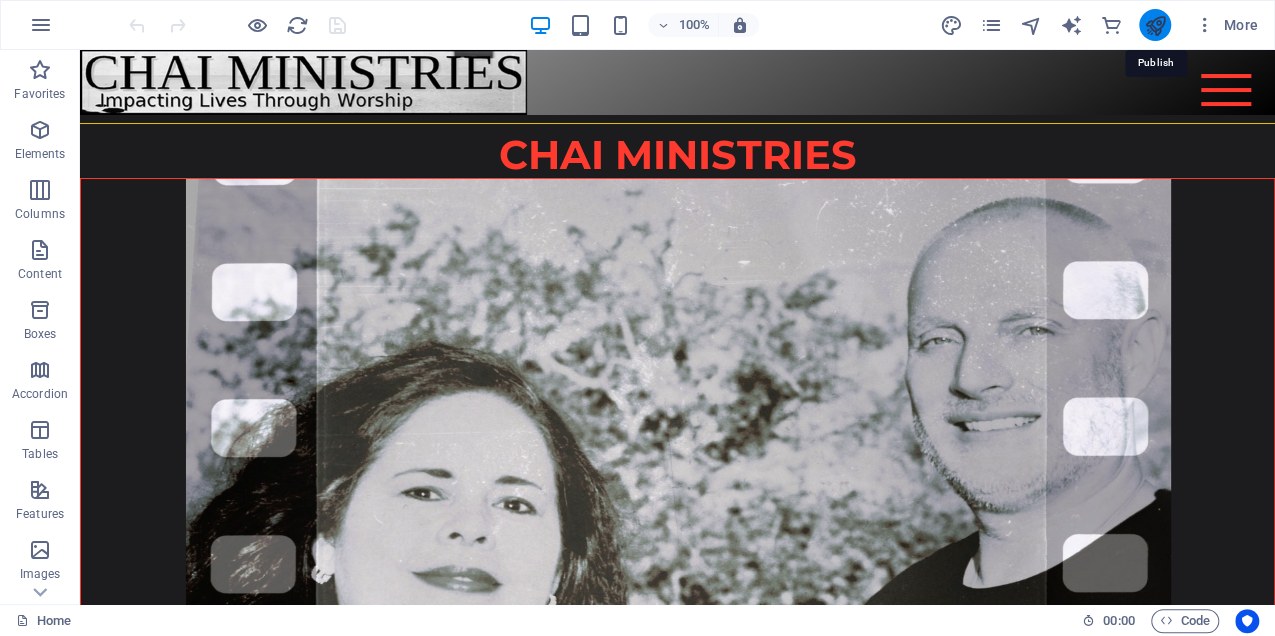 click at bounding box center [1154, 25] 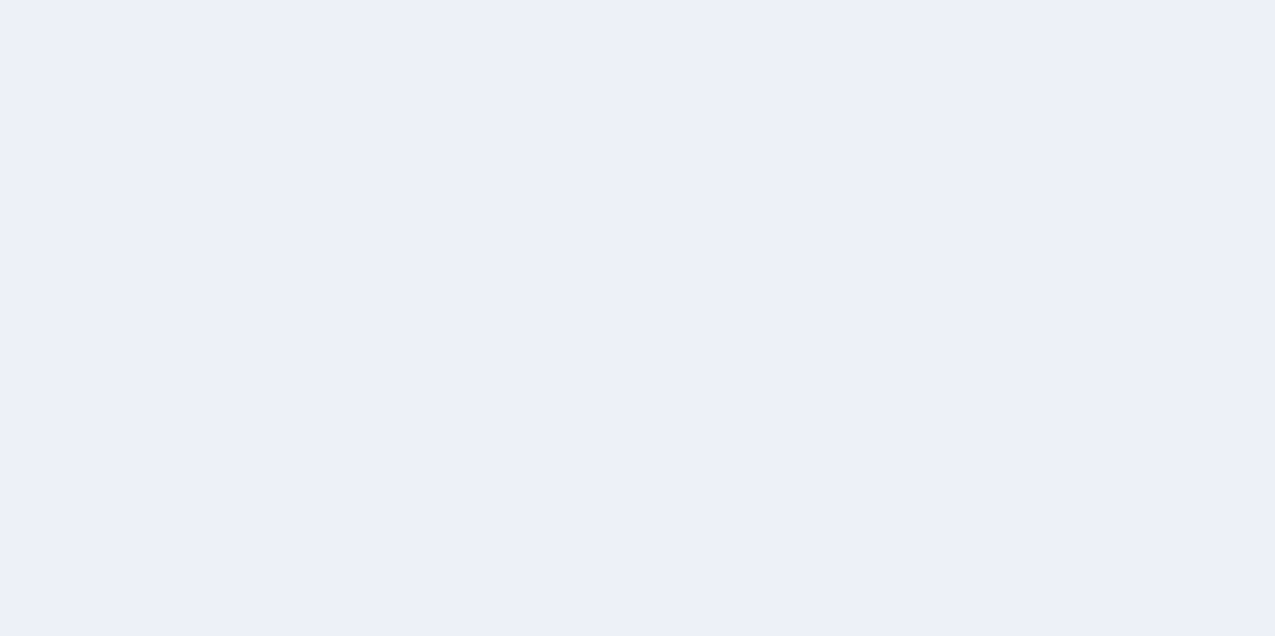 scroll, scrollTop: 0, scrollLeft: 0, axis: both 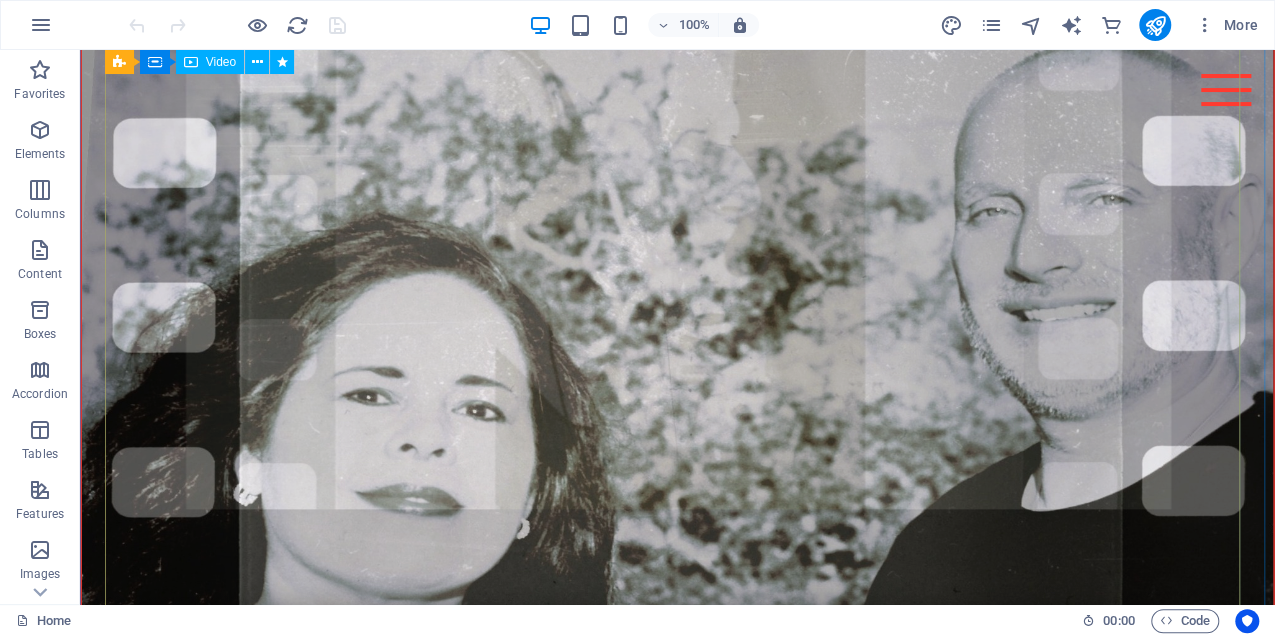 click at bounding box center (677, 351) 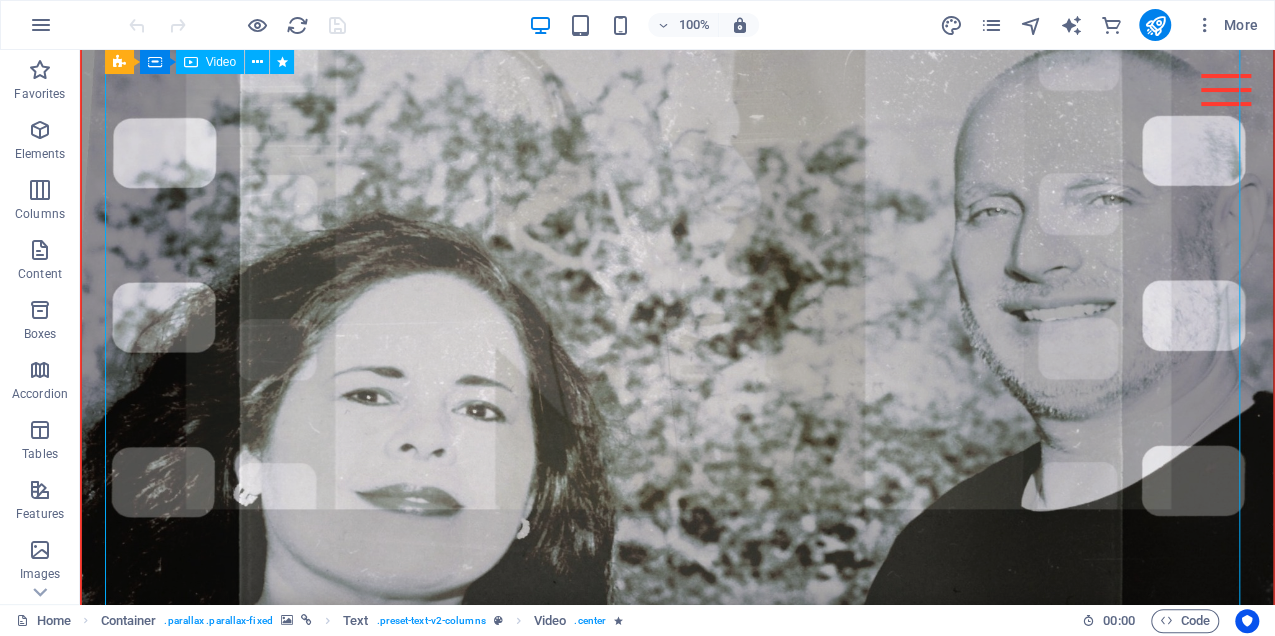 click at bounding box center [677, 351] 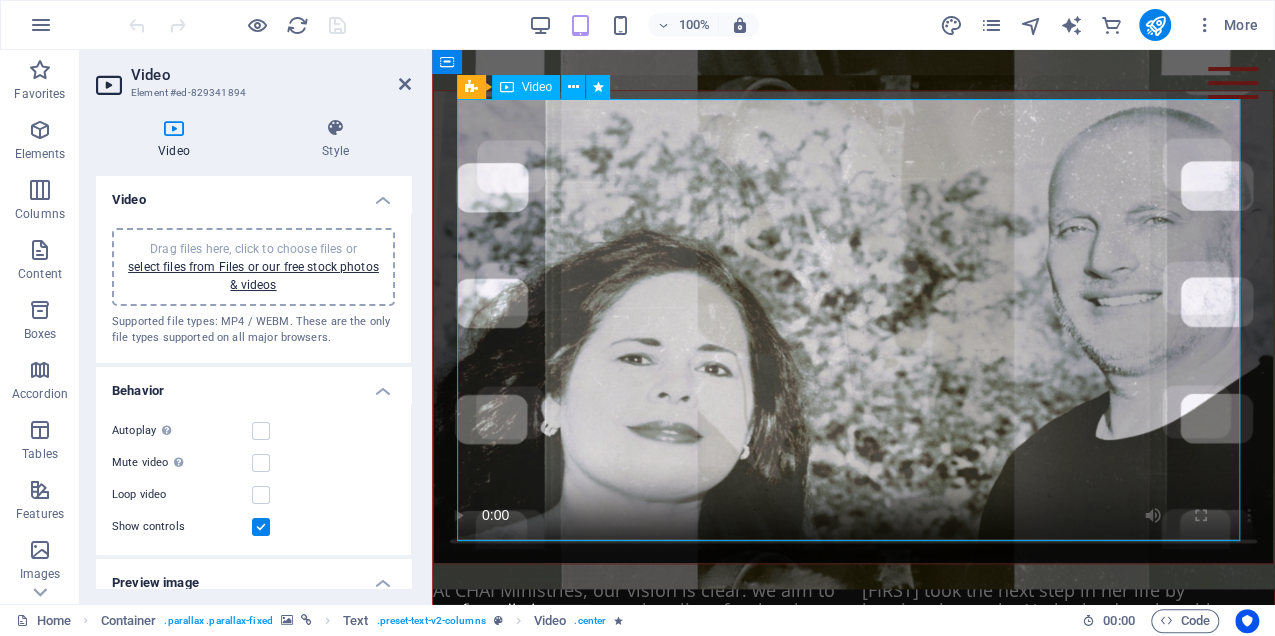 scroll, scrollTop: 1084, scrollLeft: 0, axis: vertical 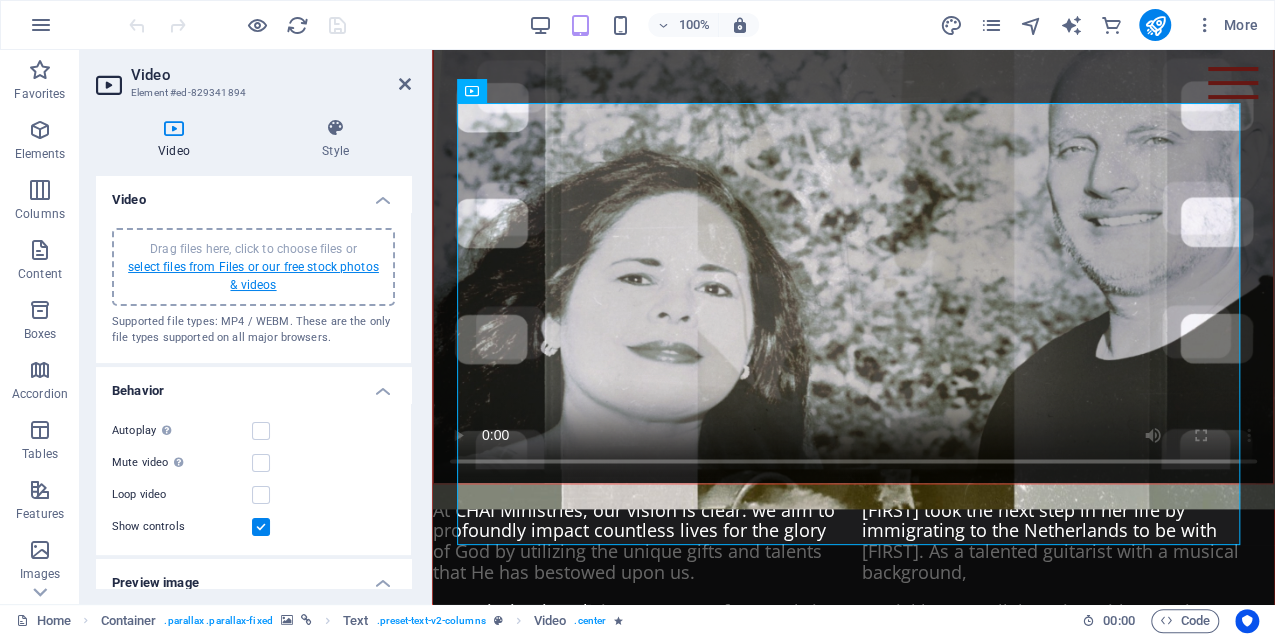 click on "select files from Files or our free stock photos & videos" at bounding box center (253, 276) 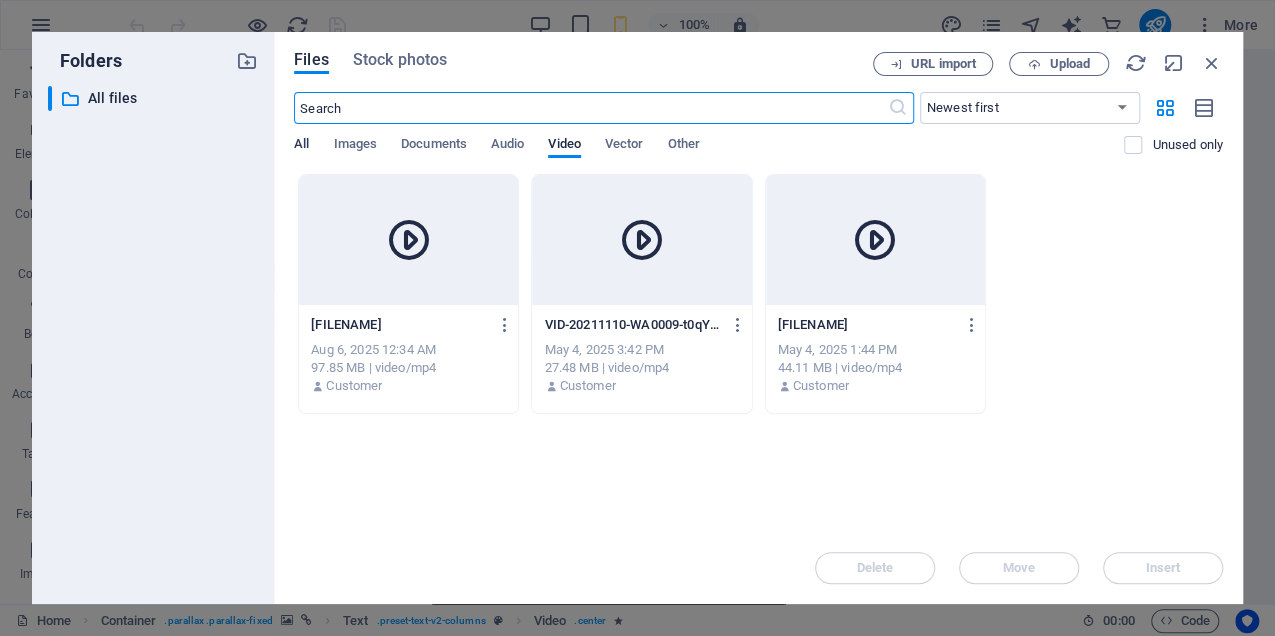 click on "All" at bounding box center (301, 146) 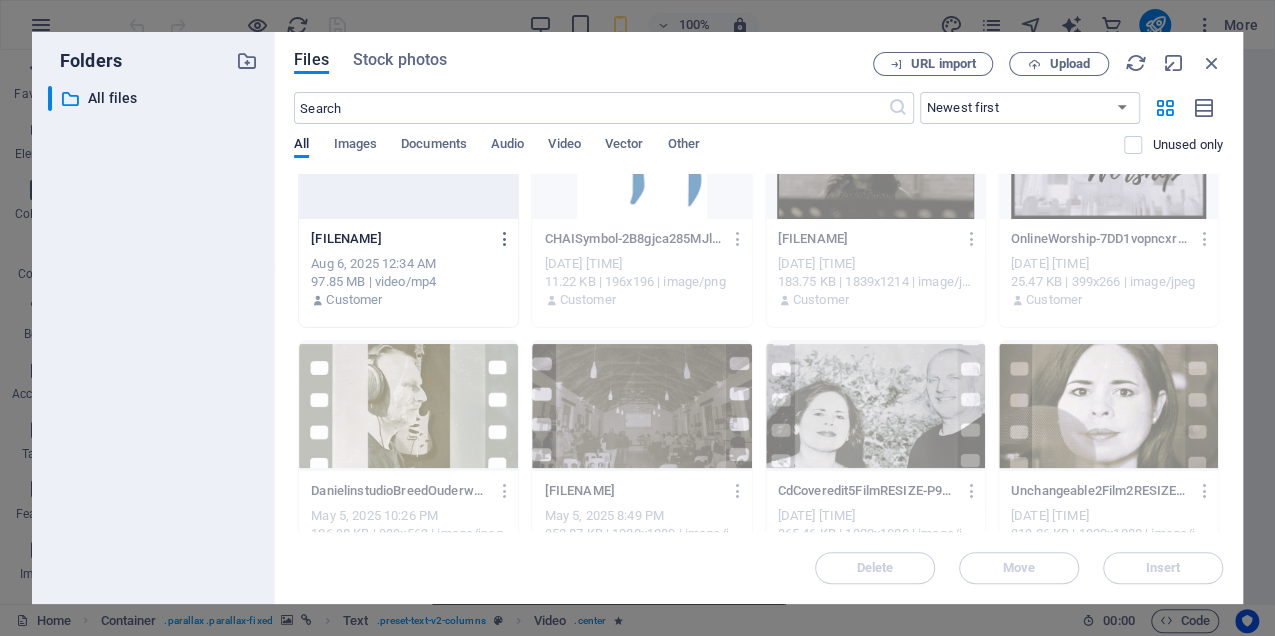 scroll, scrollTop: 0, scrollLeft: 0, axis: both 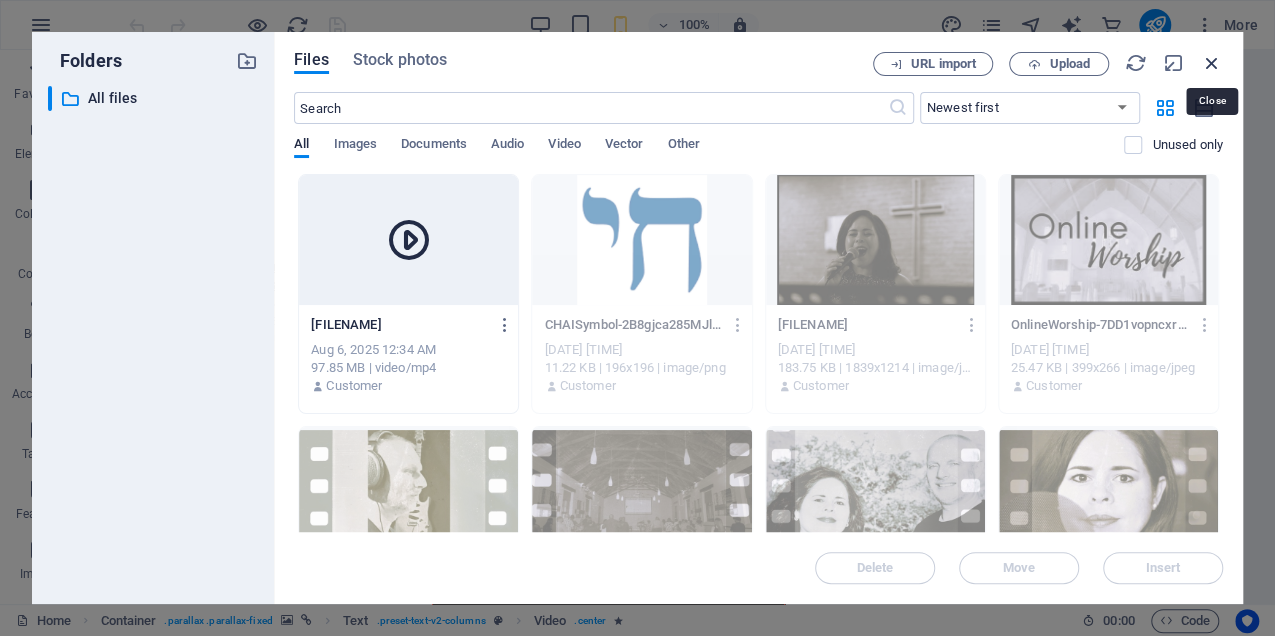 drag, startPoint x: 1208, startPoint y: 62, endPoint x: 777, endPoint y: 12, distance: 433.89053 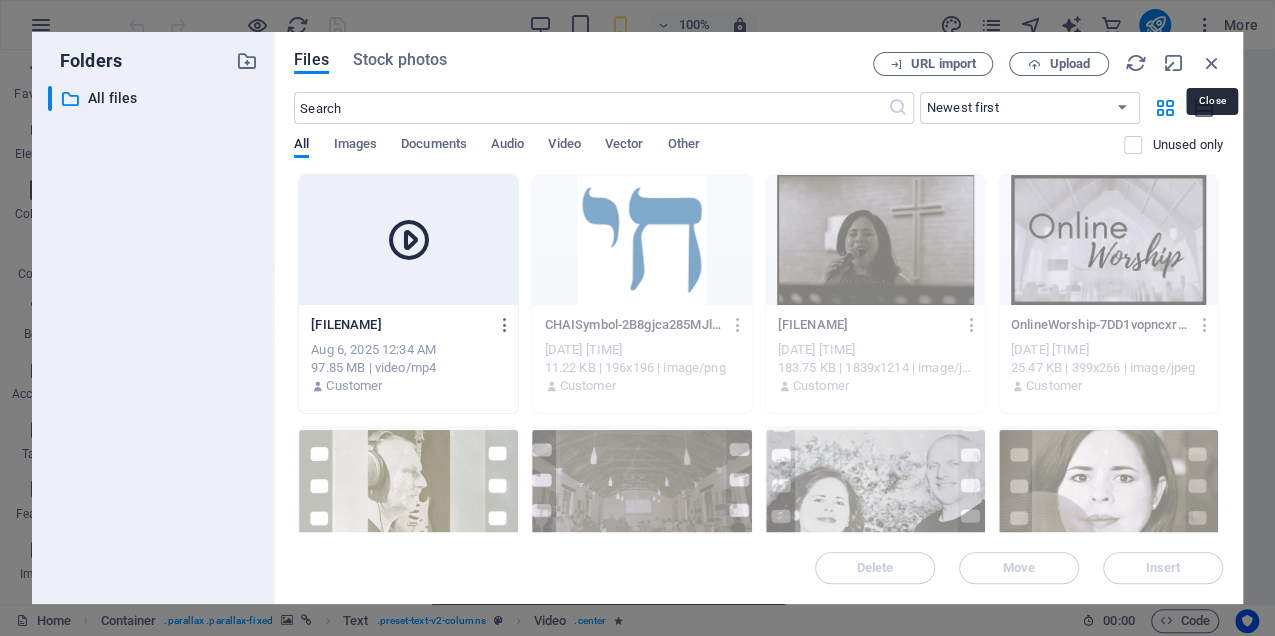 scroll, scrollTop: 1084, scrollLeft: 0, axis: vertical 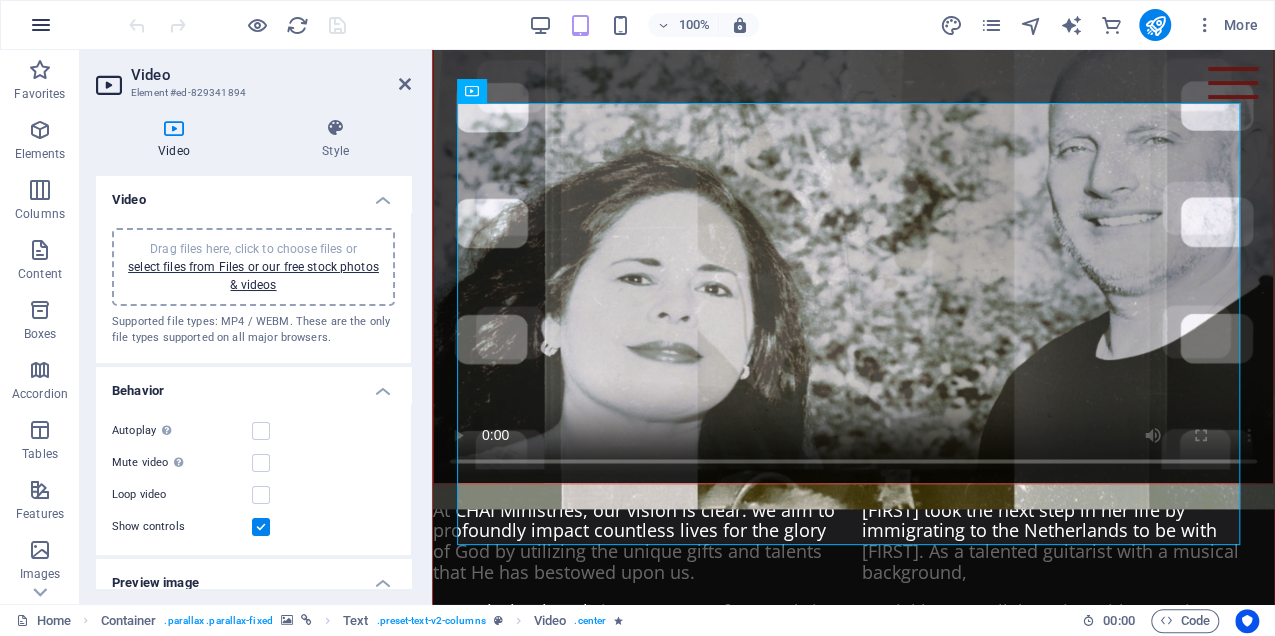 click at bounding box center [41, 25] 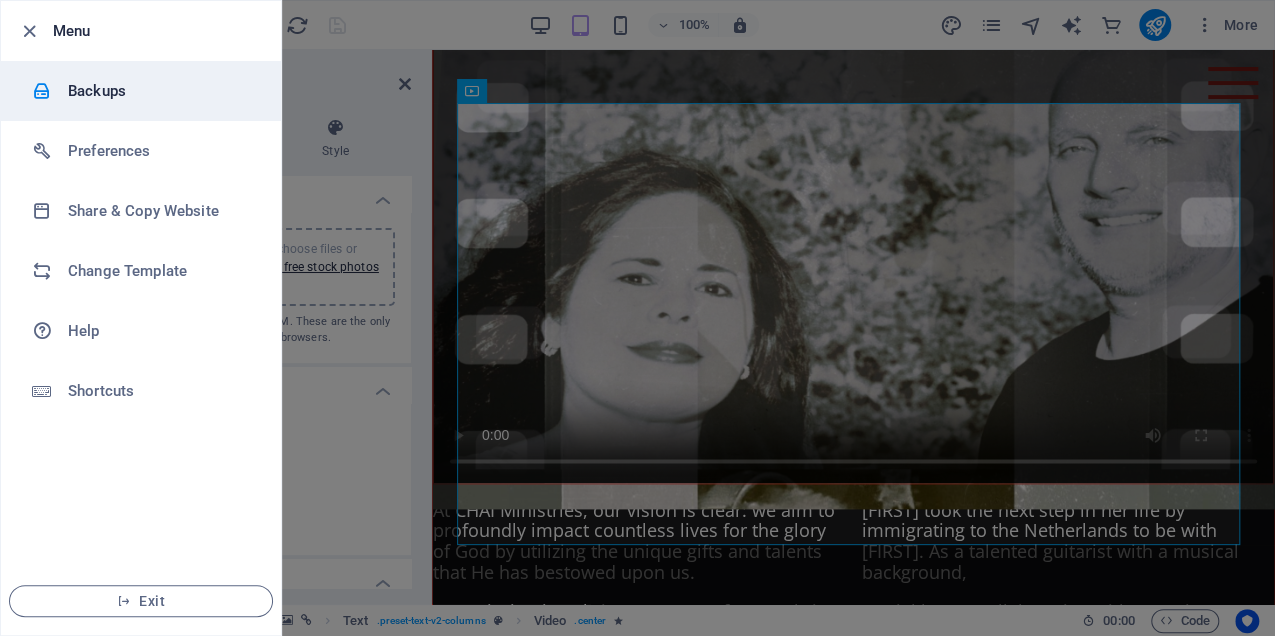click on "Backups" at bounding box center (160, 91) 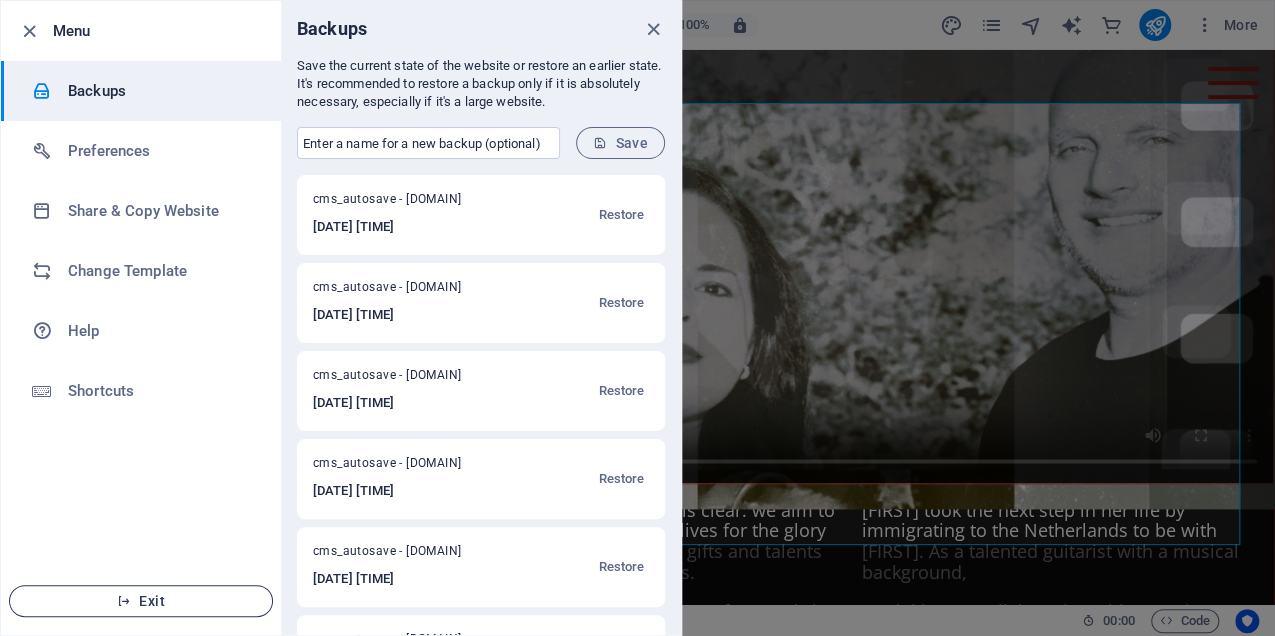 click on "Exit" at bounding box center [141, 601] 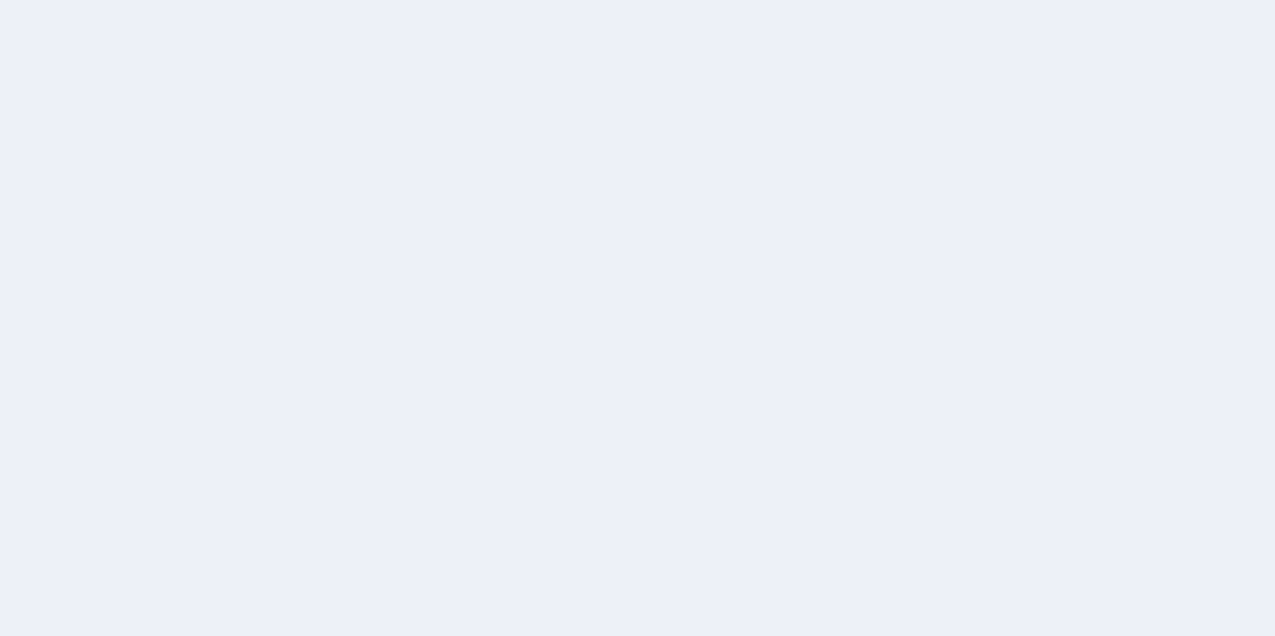 scroll, scrollTop: 0, scrollLeft: 0, axis: both 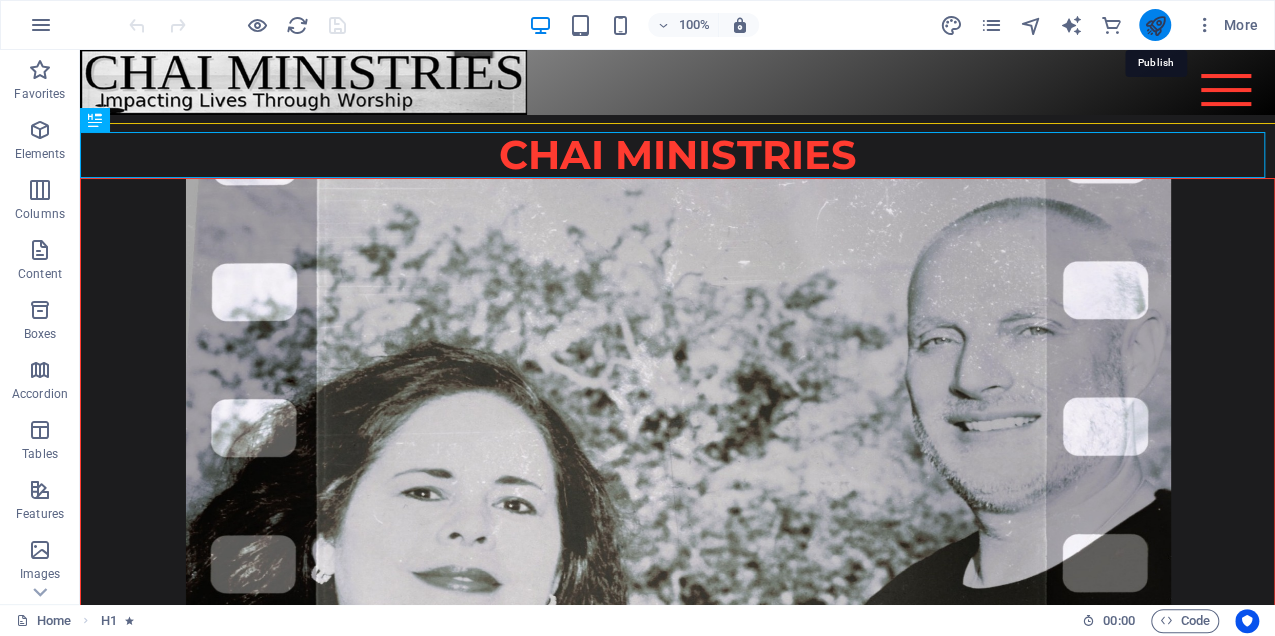 click at bounding box center [1154, 25] 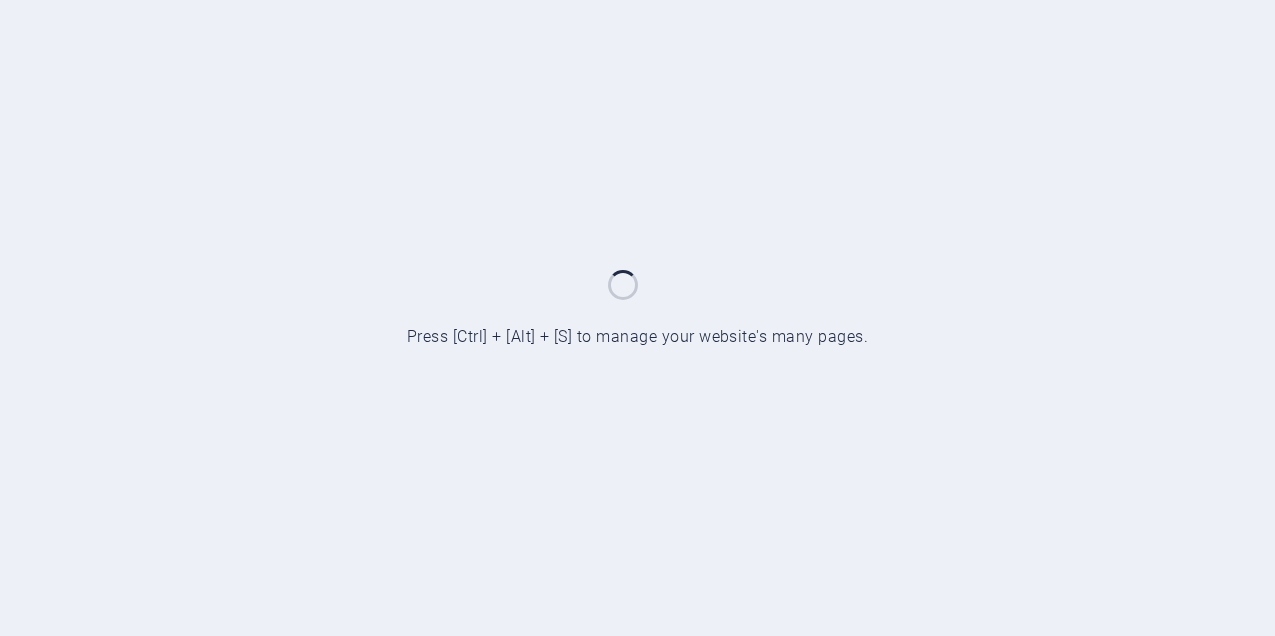 scroll, scrollTop: 0, scrollLeft: 0, axis: both 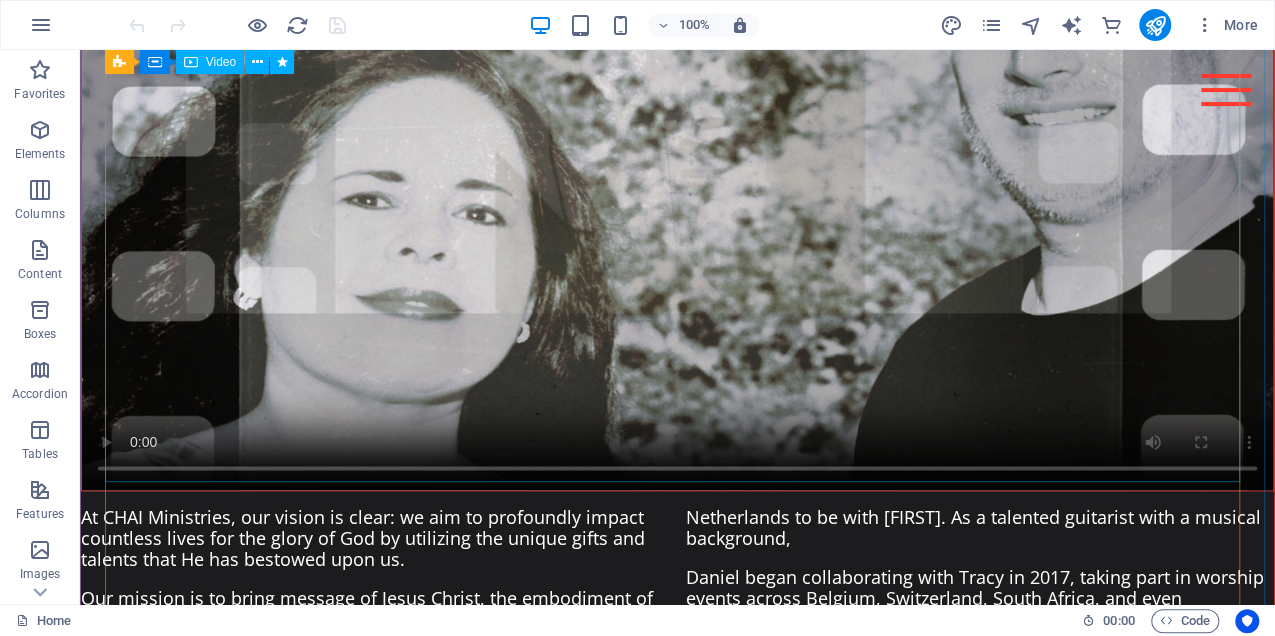 click at bounding box center [677, 155] 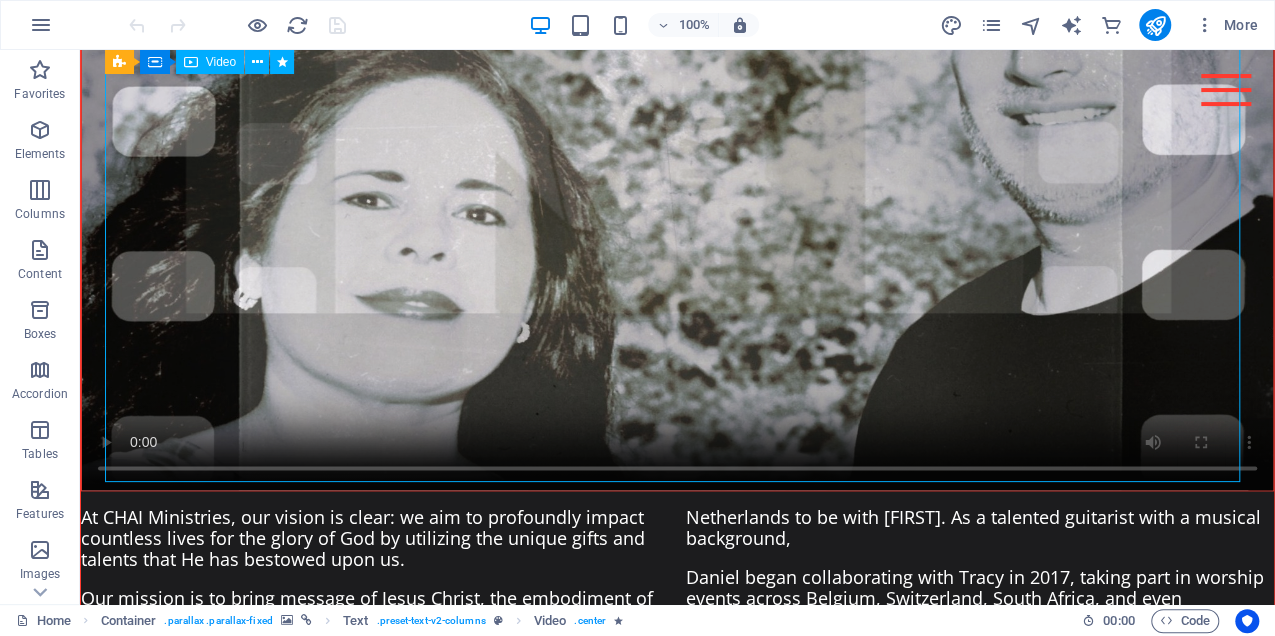 click at bounding box center (677, 155) 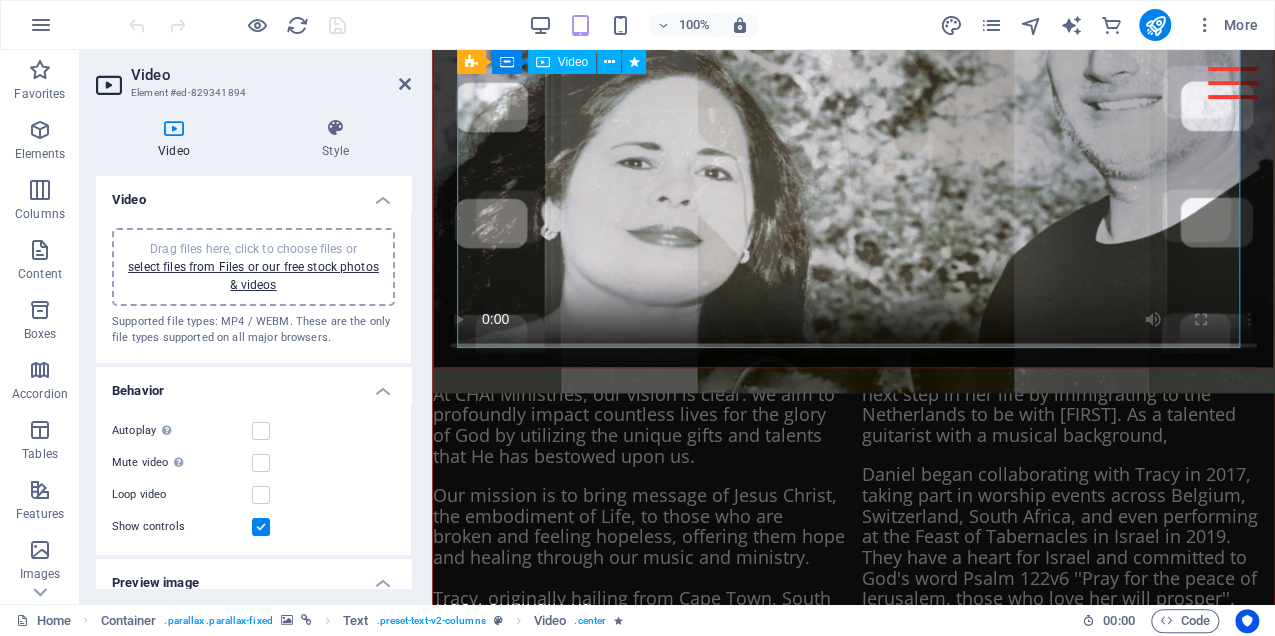 scroll, scrollTop: 1280, scrollLeft: 0, axis: vertical 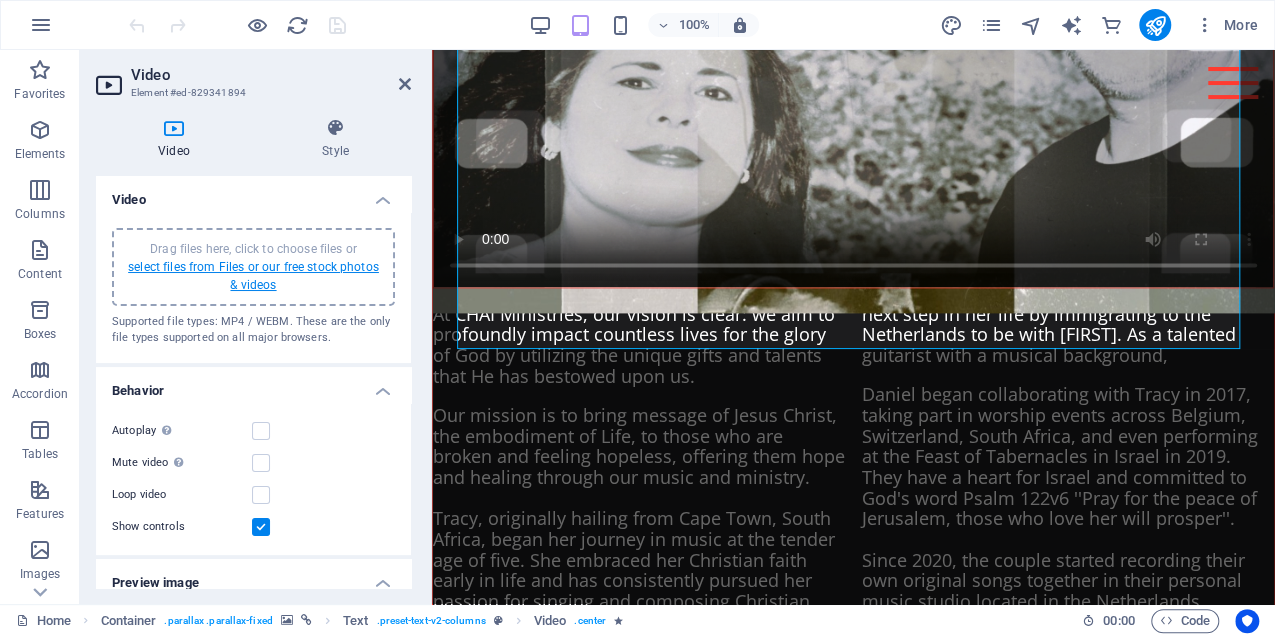 click on "select files from Files or our free stock photos & videos" at bounding box center [253, 276] 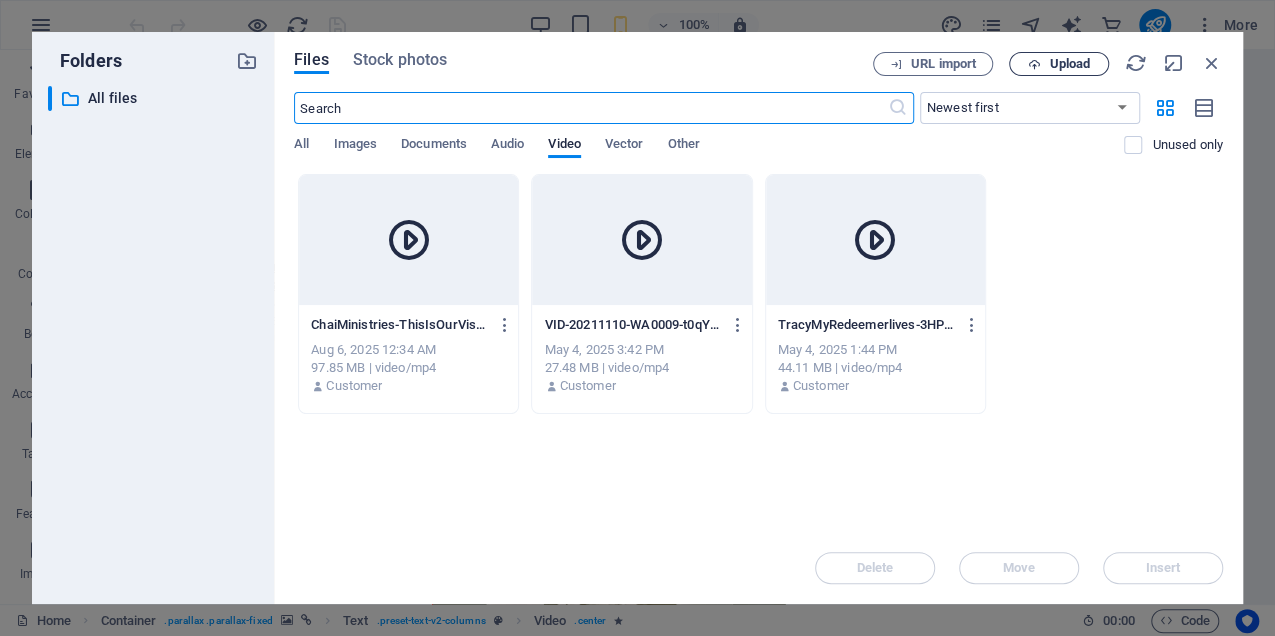 click on "Upload" at bounding box center (1059, 64) 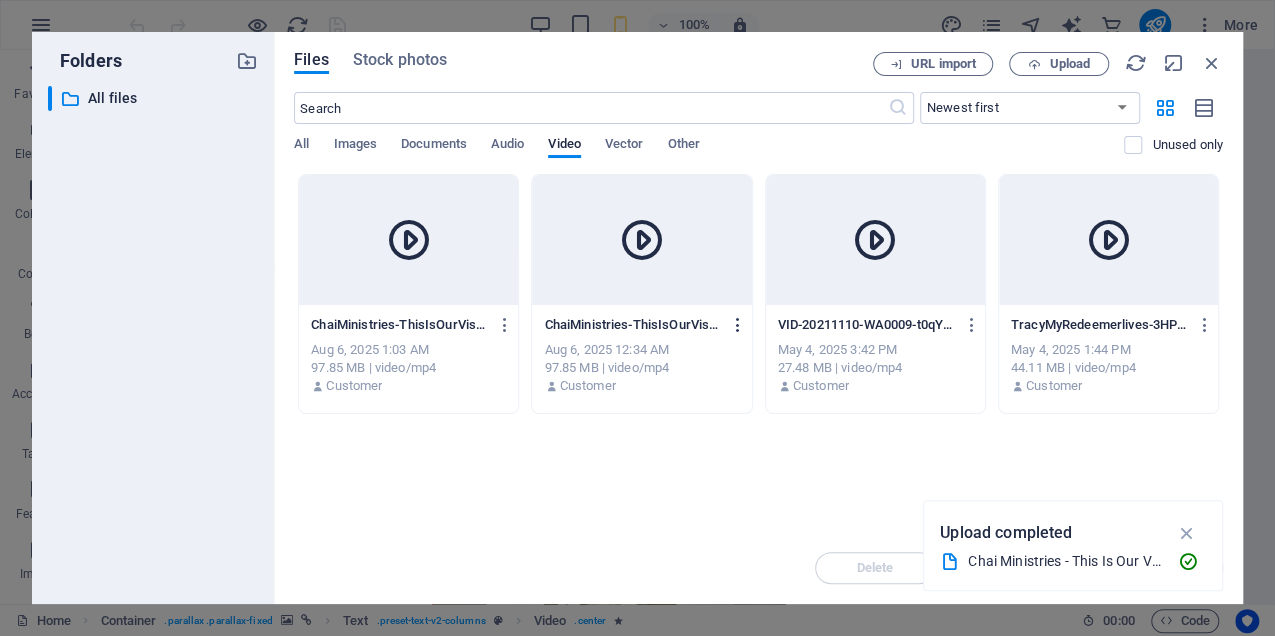 click at bounding box center [738, 325] 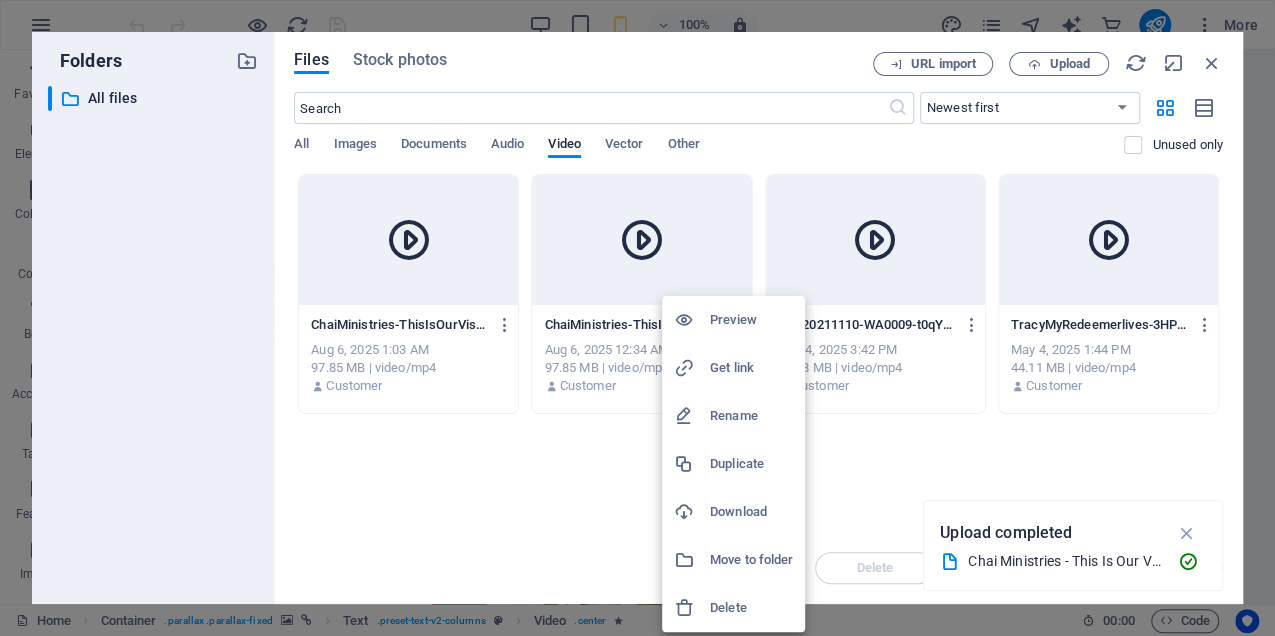 click on "Delete" at bounding box center [751, 608] 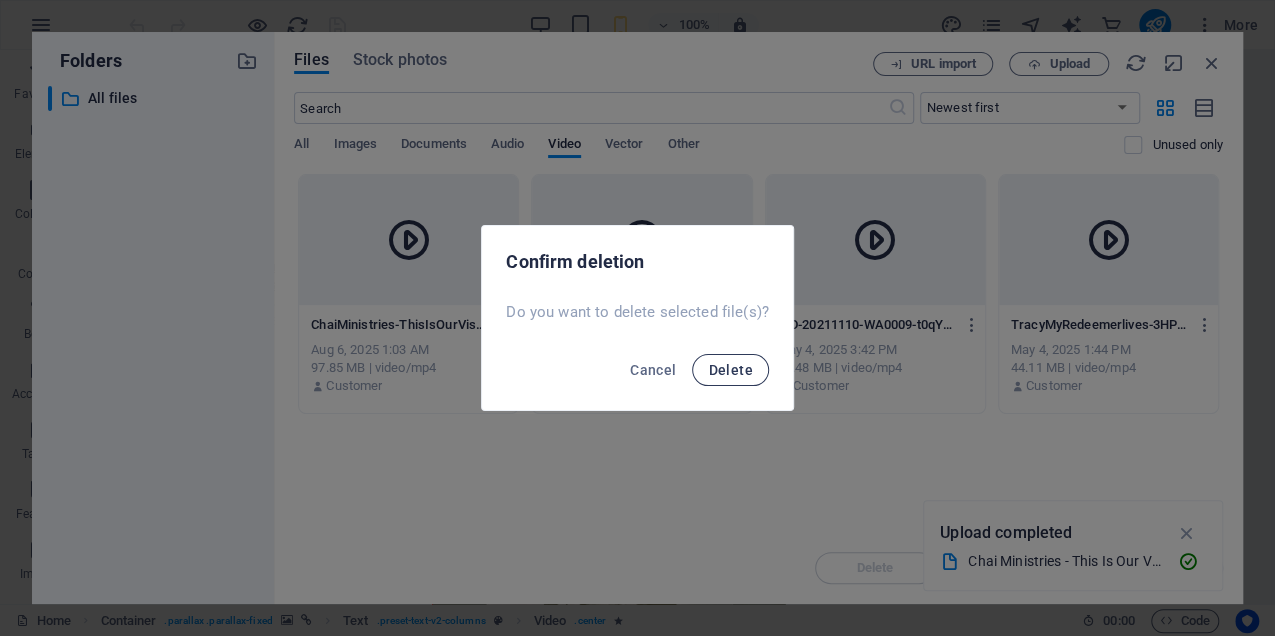 click on "Delete" at bounding box center (730, 370) 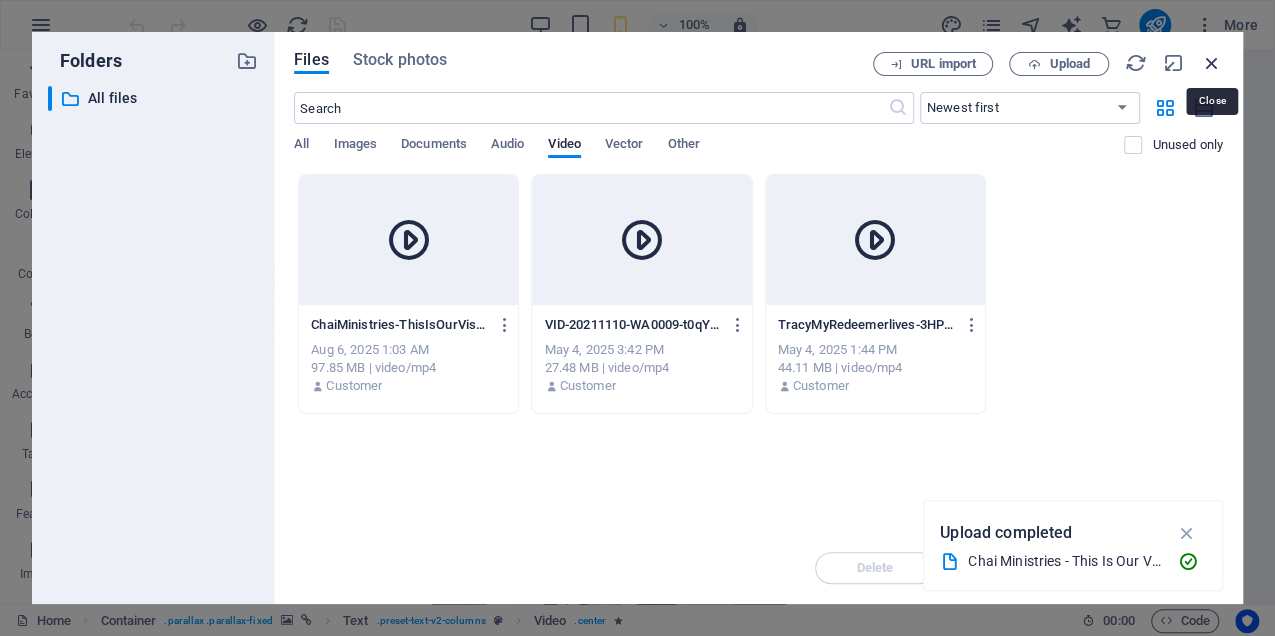 click at bounding box center [1212, 63] 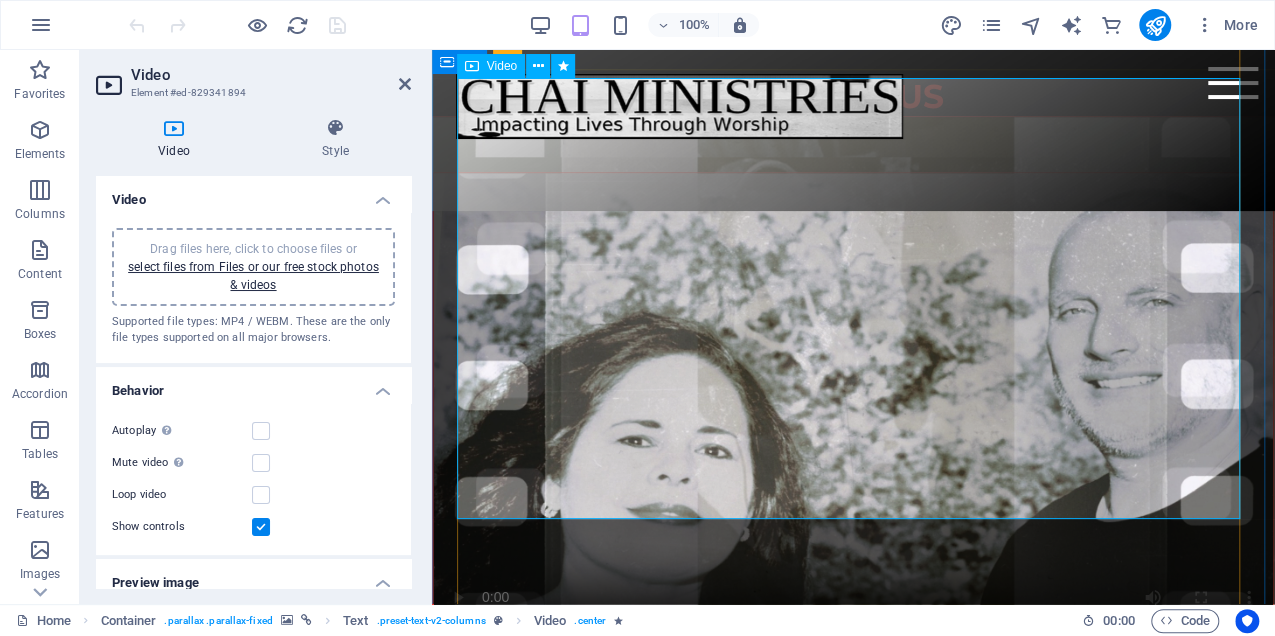 scroll, scrollTop: 909, scrollLeft: 0, axis: vertical 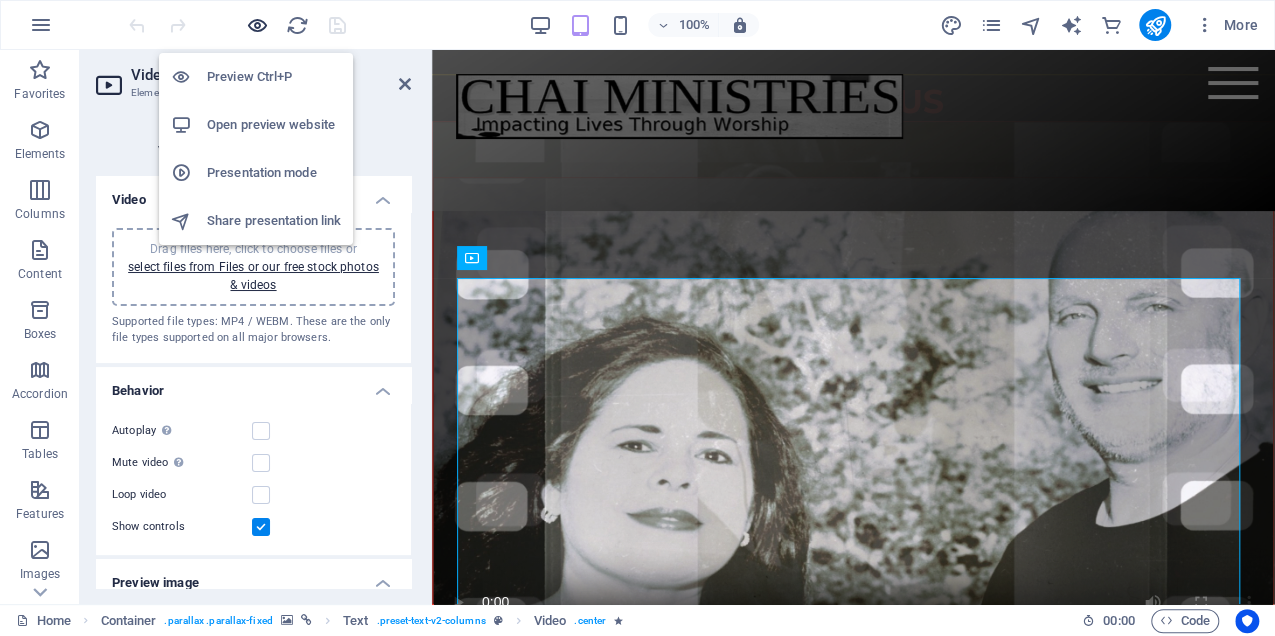 click at bounding box center (257, 25) 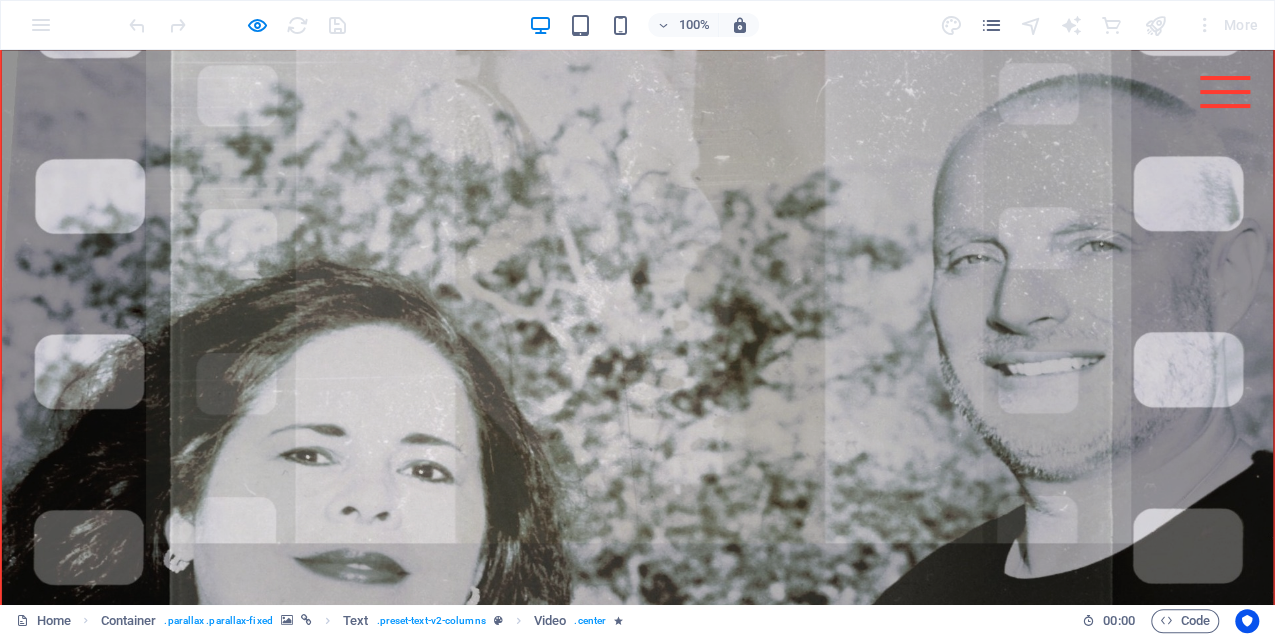 scroll, scrollTop: 1117, scrollLeft: 0, axis: vertical 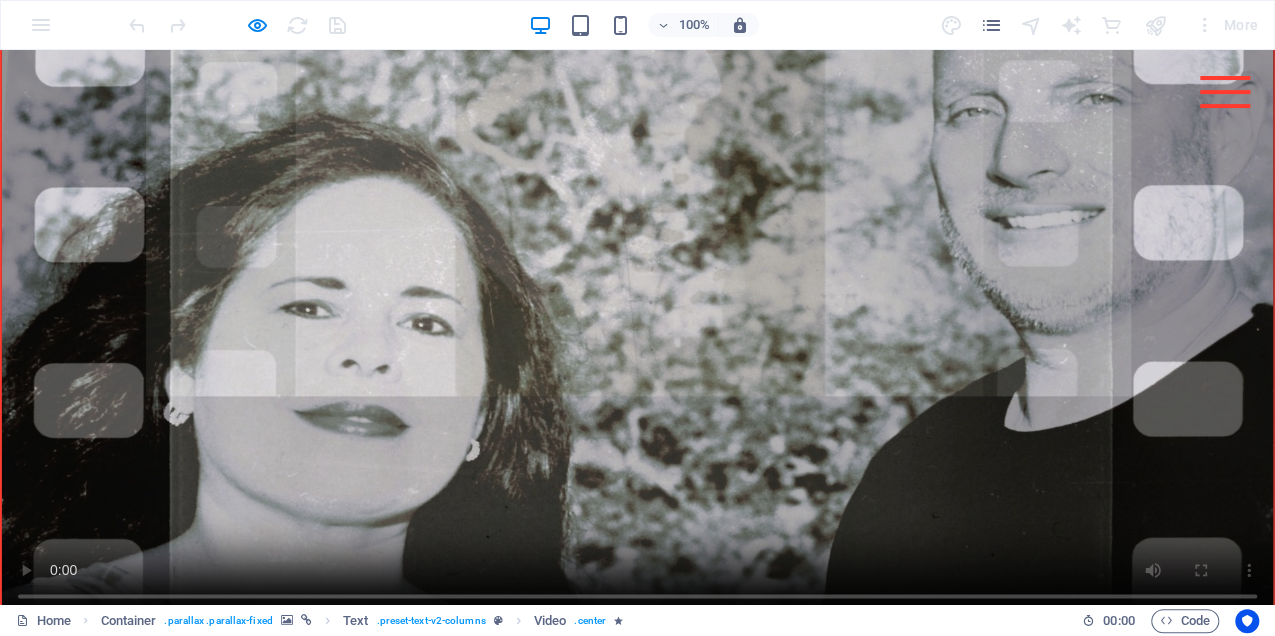 type 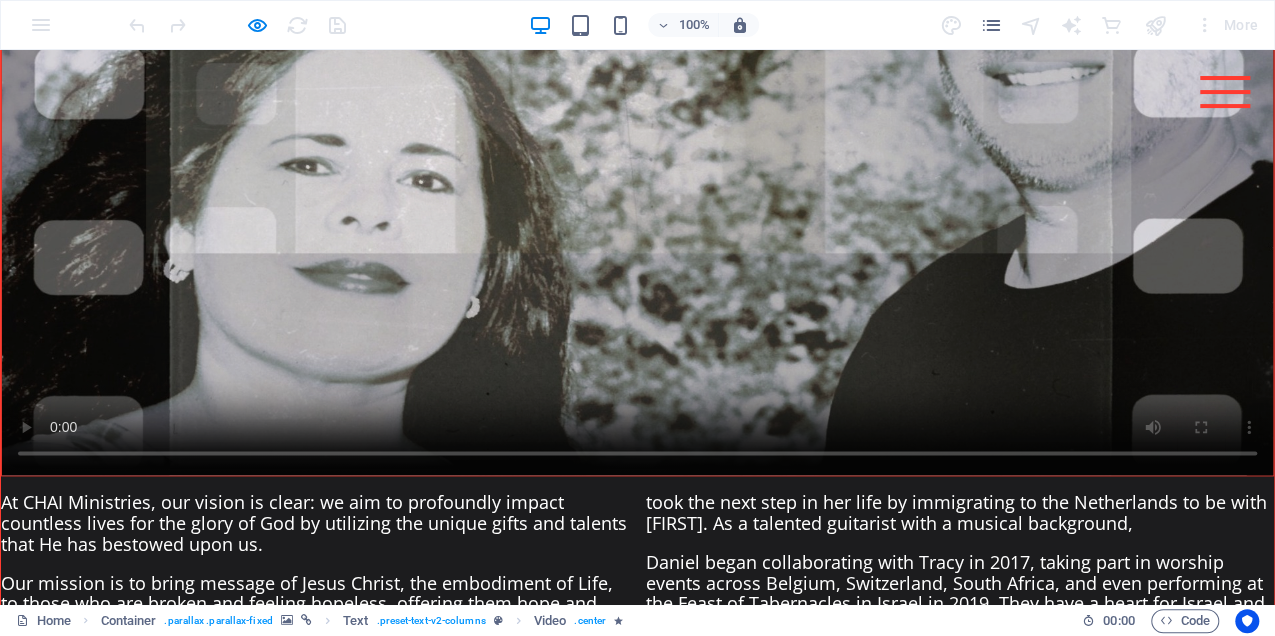 scroll, scrollTop: 1364, scrollLeft: 0, axis: vertical 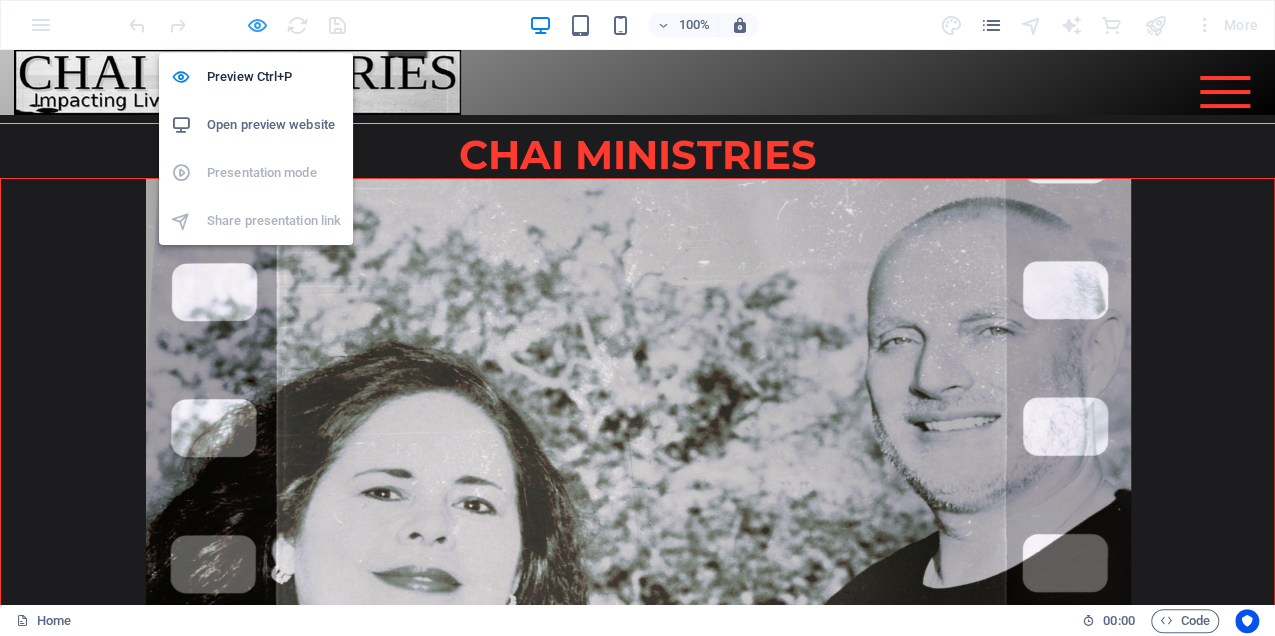 click at bounding box center (257, 25) 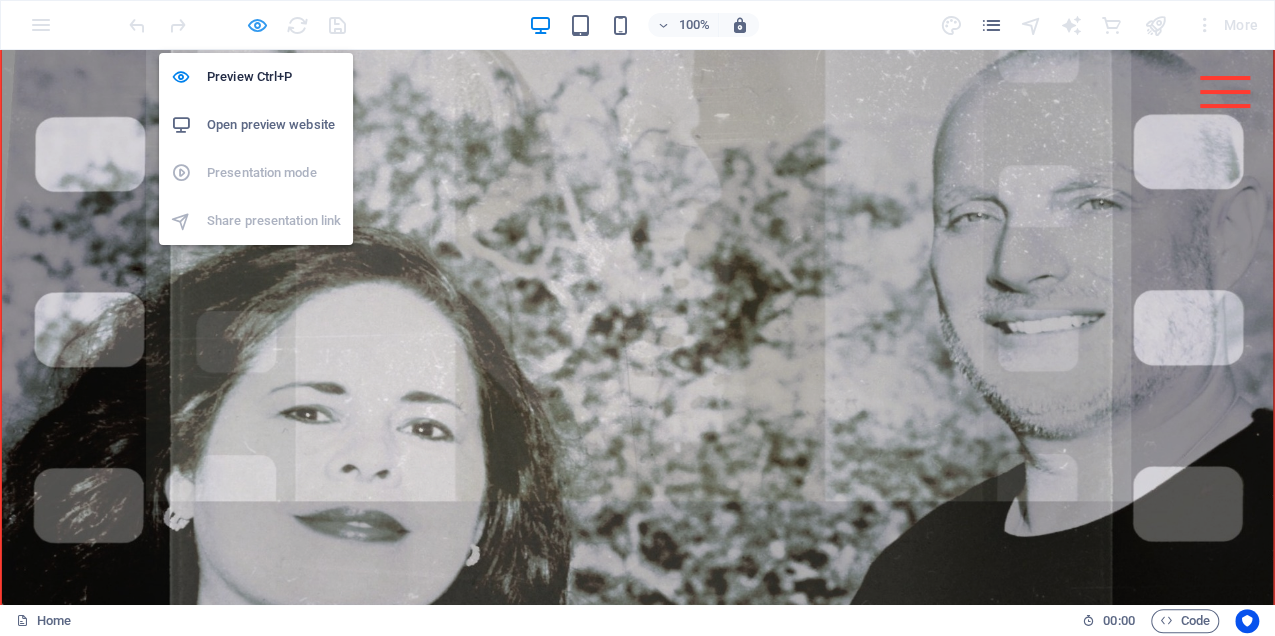 select on "%" 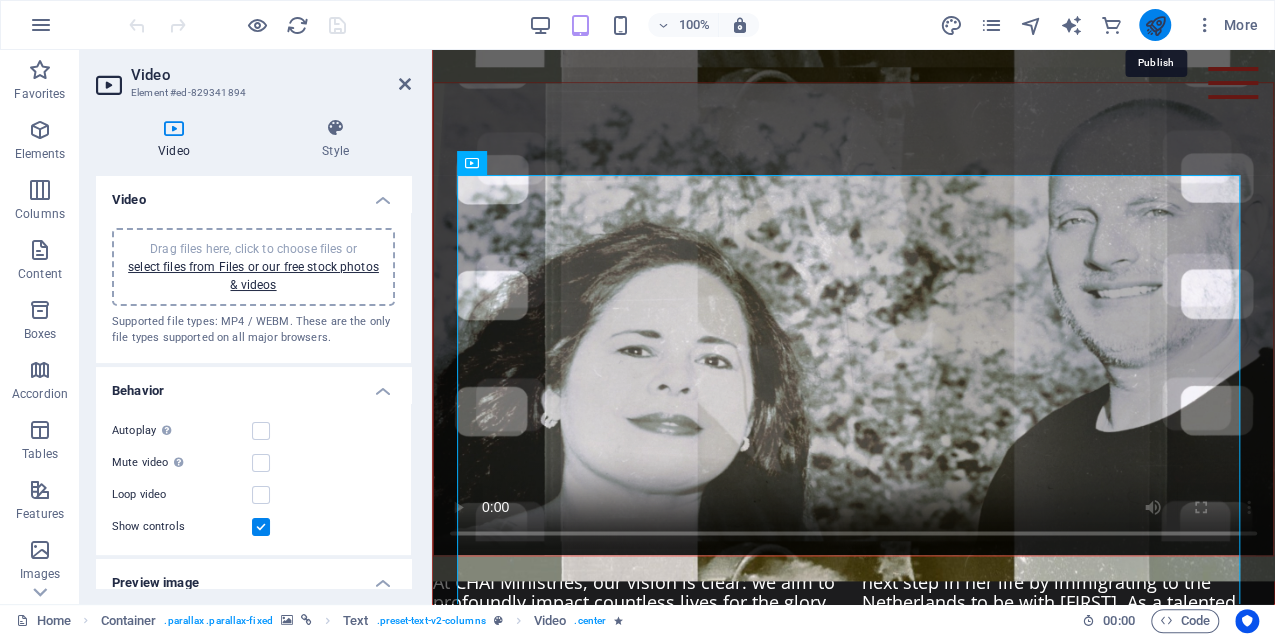 click at bounding box center (1154, 25) 